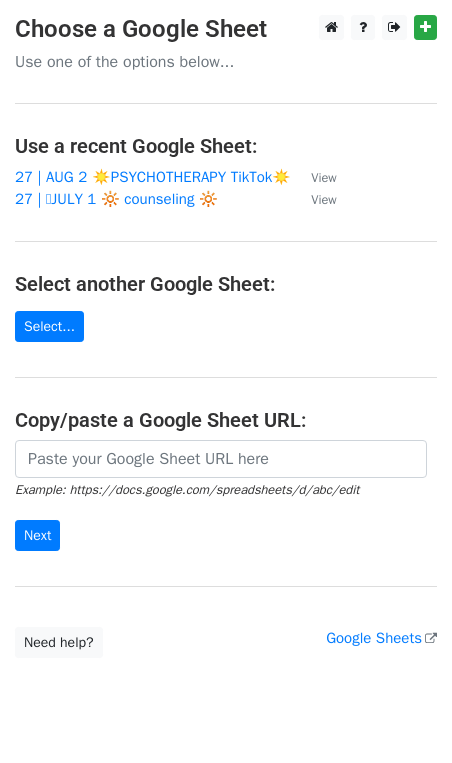 scroll, scrollTop: 0, scrollLeft: 0, axis: both 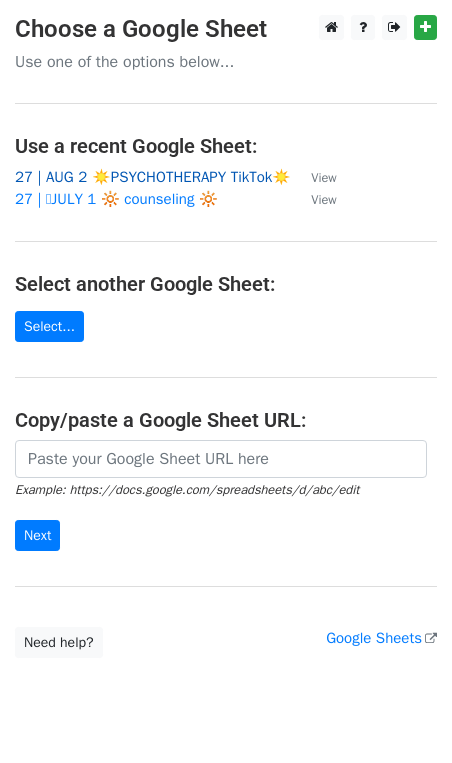 click on "27 | AUG 2 ☀️PSYCHOTHERAPY TikTok☀️" at bounding box center (153, 177) 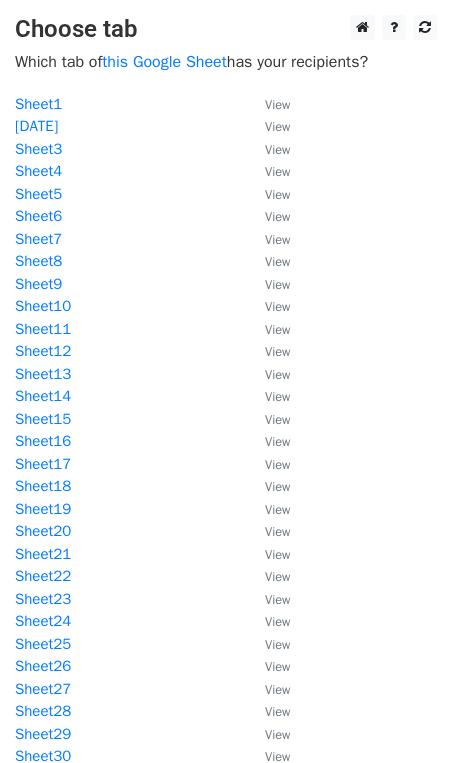 scroll, scrollTop: 0, scrollLeft: 0, axis: both 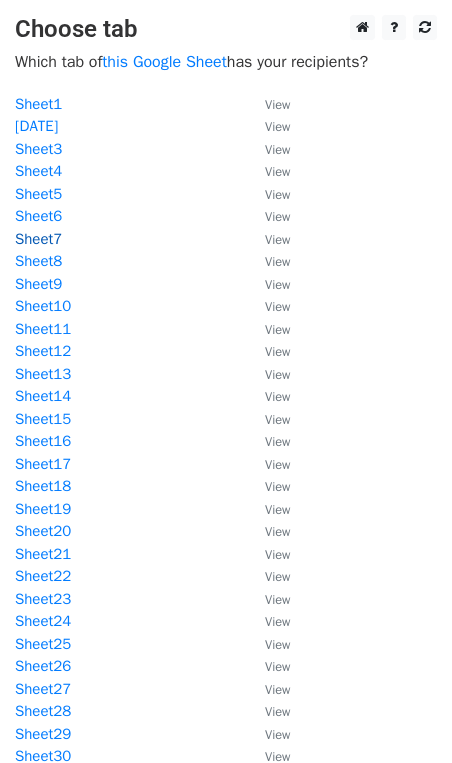 click on "Sheet7" at bounding box center (38, 239) 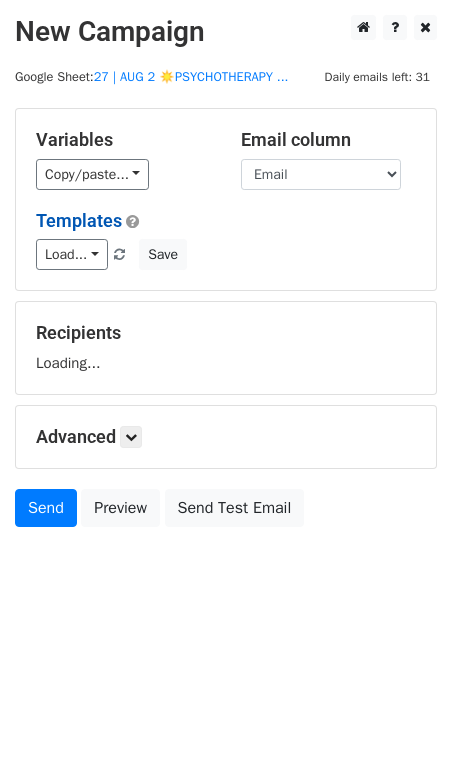 scroll, scrollTop: 0, scrollLeft: 0, axis: both 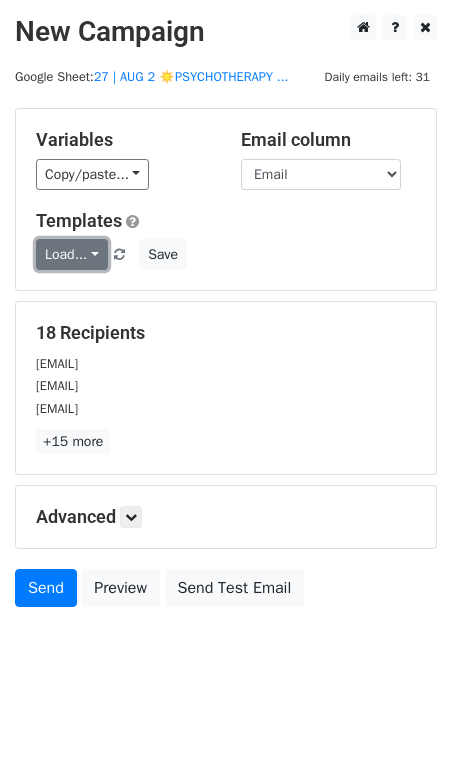 click on "Load..." at bounding box center (72, 254) 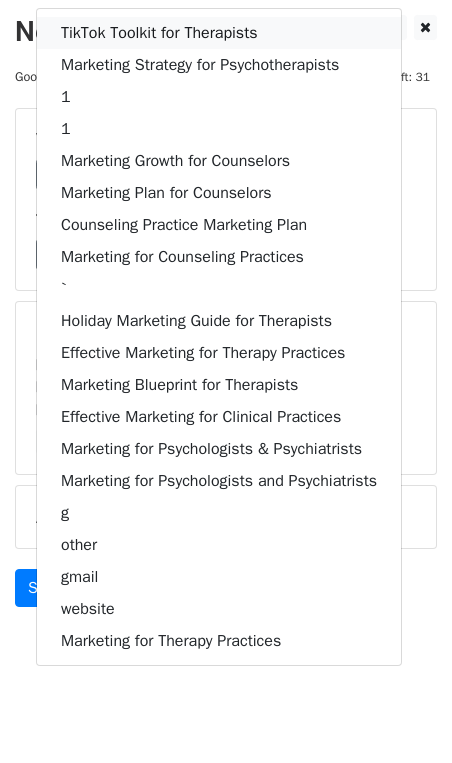 click on "TikTok Toolkit for Therapists" at bounding box center [219, 33] 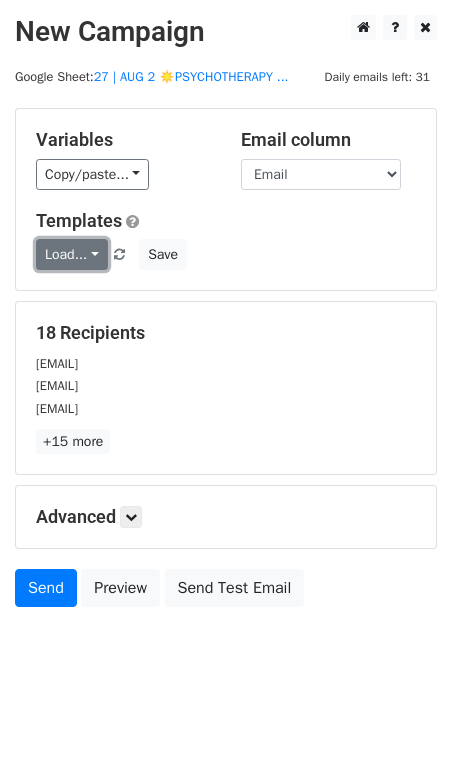 click on "Load..." at bounding box center [72, 254] 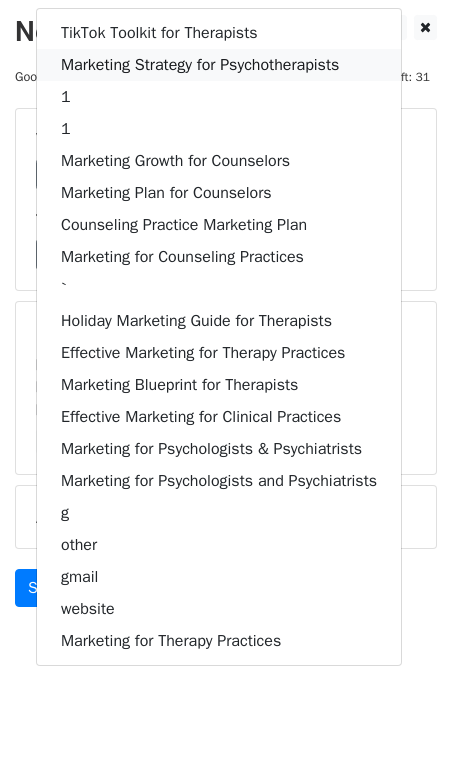 click on "Marketing Strategy for Psychotherapists" at bounding box center (219, 65) 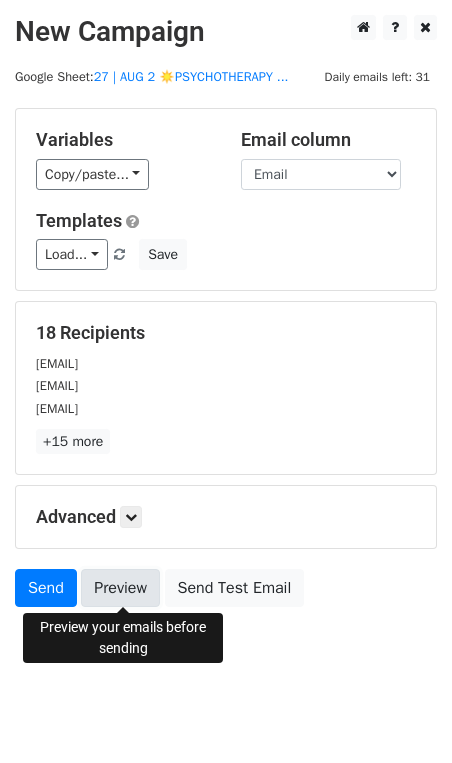 click on "Preview" at bounding box center (120, 588) 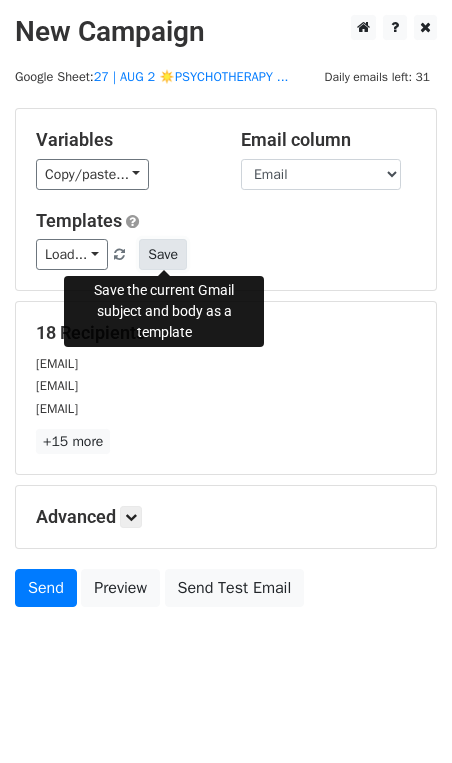 click on "Save" at bounding box center (163, 254) 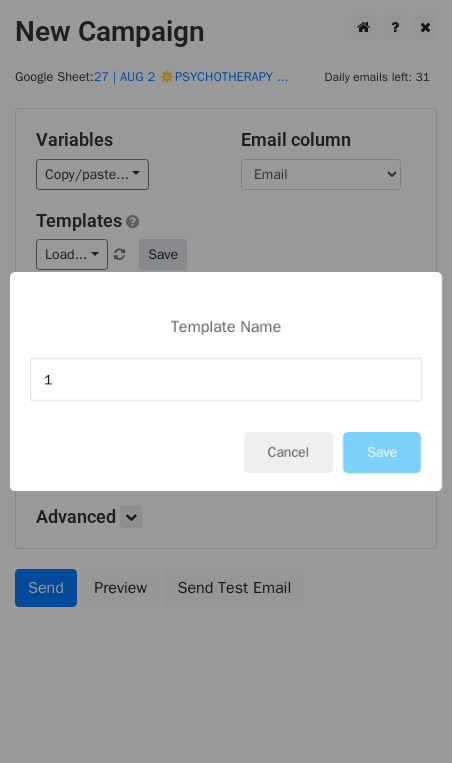 type on "1" 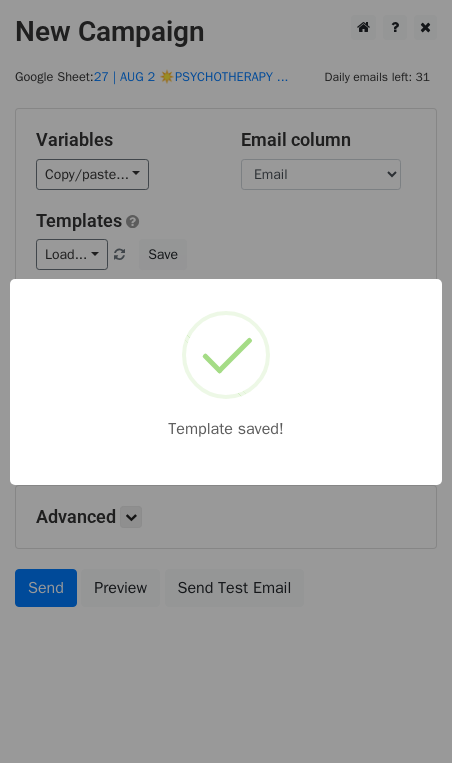 drag, startPoint x: 212, startPoint y: 217, endPoint x: 181, endPoint y: 506, distance: 290.65787 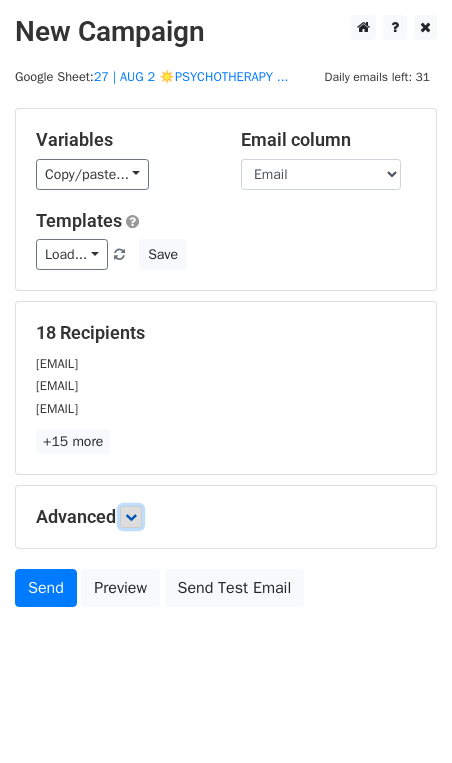 click at bounding box center [131, 517] 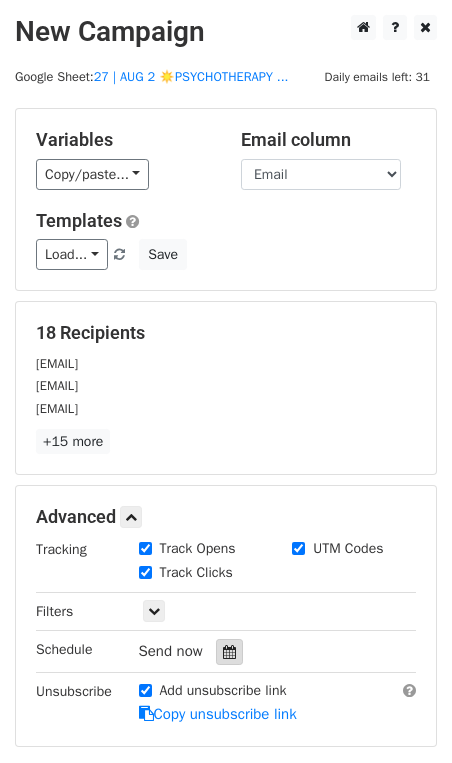 click at bounding box center [229, 652] 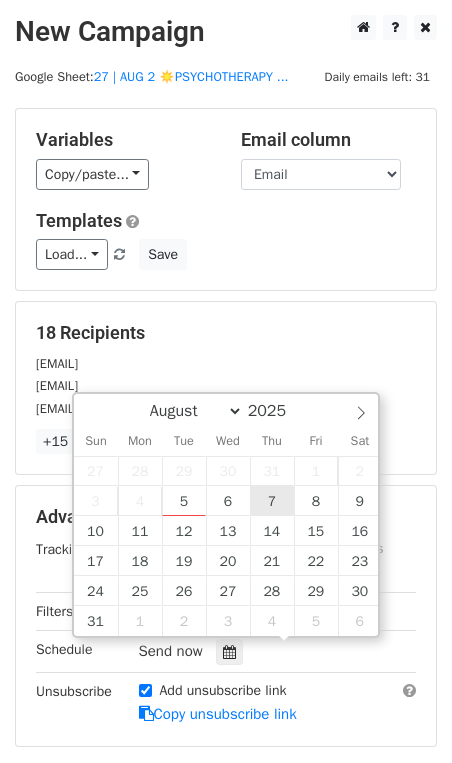 type on "2025-08-07 12:00" 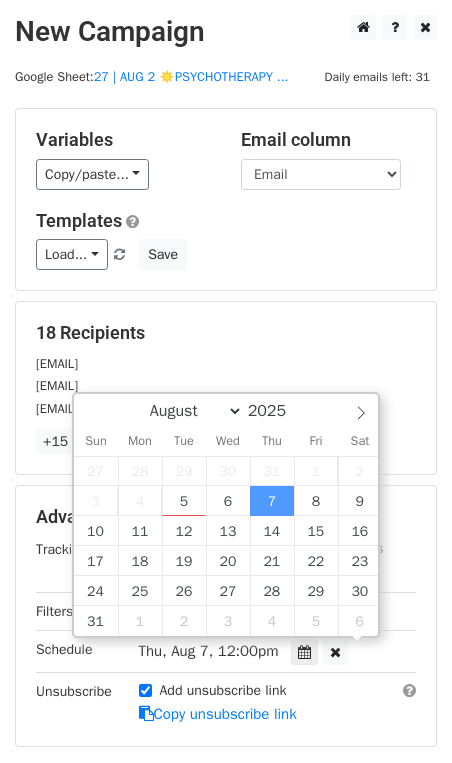 scroll, scrollTop: 1, scrollLeft: 0, axis: vertical 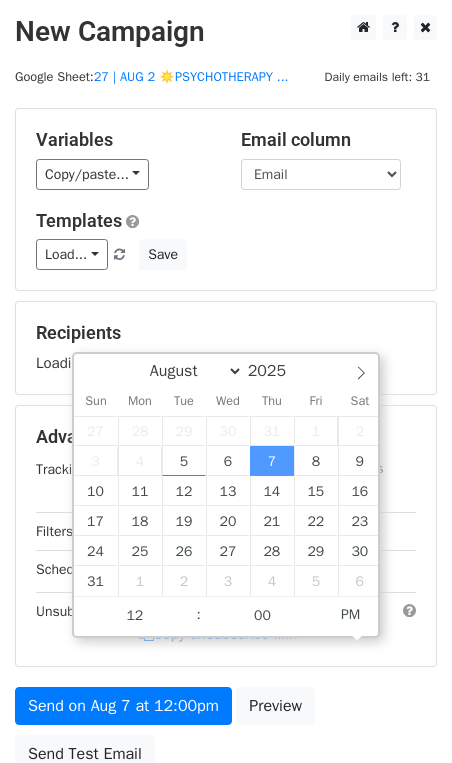 click on "Variables
Copy/paste...
{{Name}}
{{Email}}
Email column
Name
Email
Templates
Load...
TikTok Toolkit for Therapists
Marketing Strategy for Psychotherapists
1
1
Marketing Growth for Counselors
Marketing Plan for Counselors
Counseling Practice Marketing Plan
Marketing for Counseling Practices
`
Holiday Marketing Guide for Therapists
Effective Marketing for Therapy Practices
Marketing Blueprint for Therapists
Effective Marketing for Clinical Practices
Marketing for Psychologists & Psychiatrists
Marketing for Psychologists and Psychiatrists
g
other
gmail
website
Marketing for Therapy Practices
Save
Recipients Loading...
Advanced
Tracking
Track Opens
UTM Codes
Track Clicks
Filters
Only include spreadsheet rows that match the following filters:
Schedule" at bounding box center [226, 445] 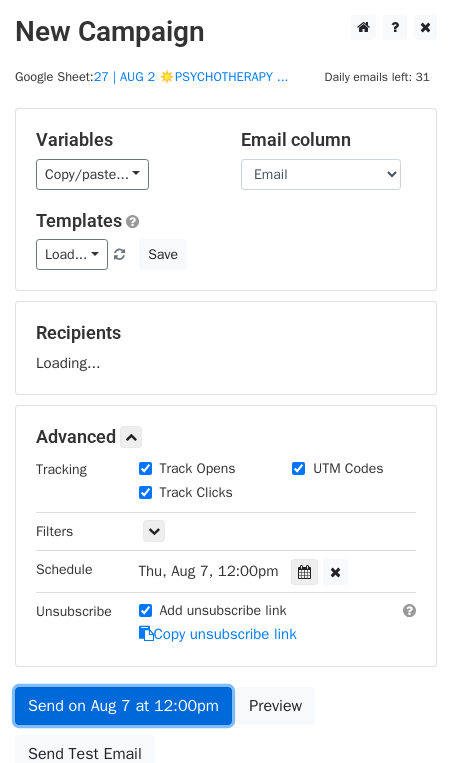 click on "Send on Aug 7 at 12:00pm" at bounding box center (123, 706) 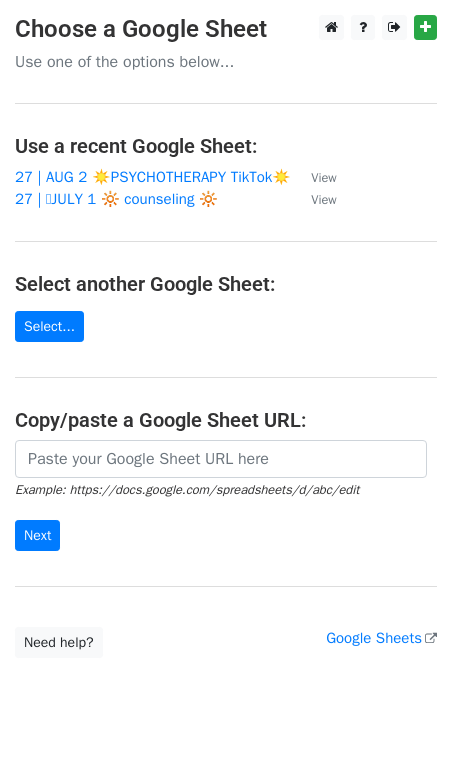 scroll, scrollTop: 0, scrollLeft: 0, axis: both 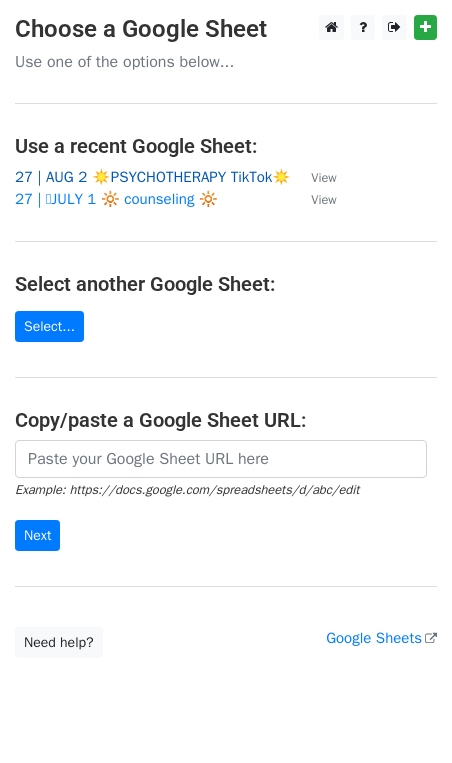 click on "27 | AUG 2 ☀️PSYCHOTHERAPY TikTok☀️" at bounding box center (153, 177) 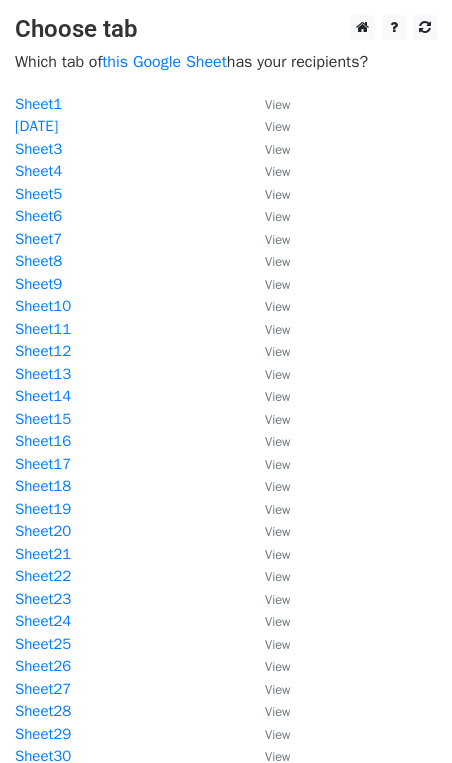 scroll, scrollTop: 0, scrollLeft: 0, axis: both 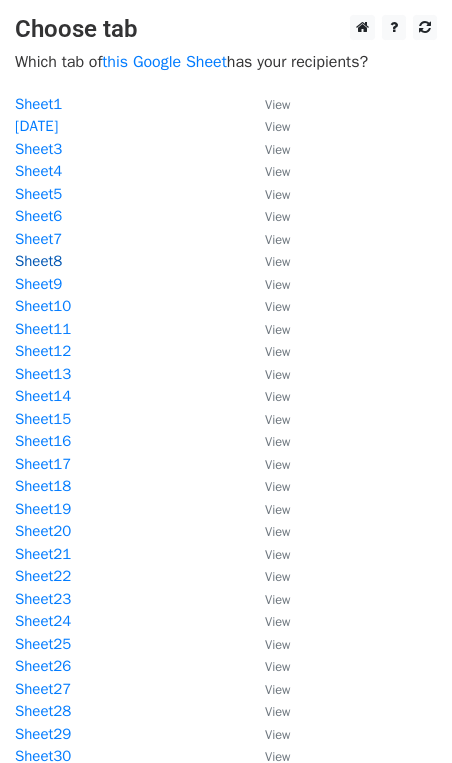 click on "Sheet8" at bounding box center [38, 261] 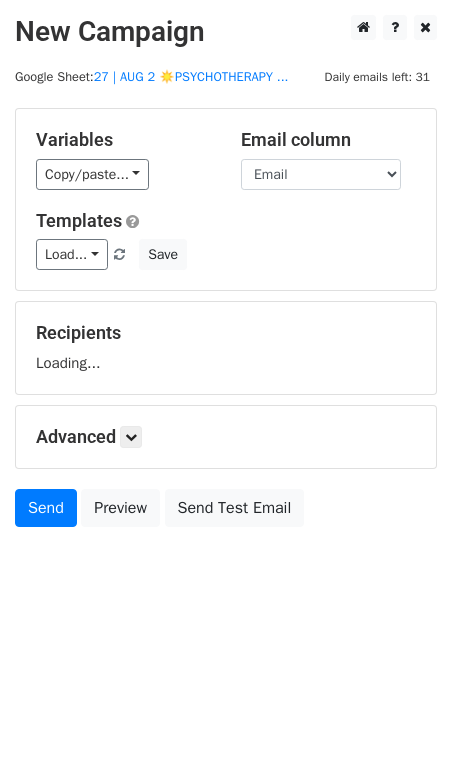 scroll, scrollTop: 0, scrollLeft: 0, axis: both 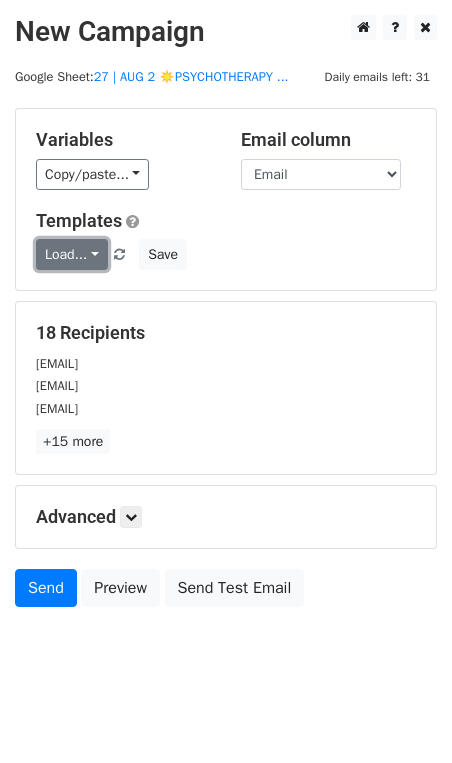 click on "Load..." at bounding box center (72, 254) 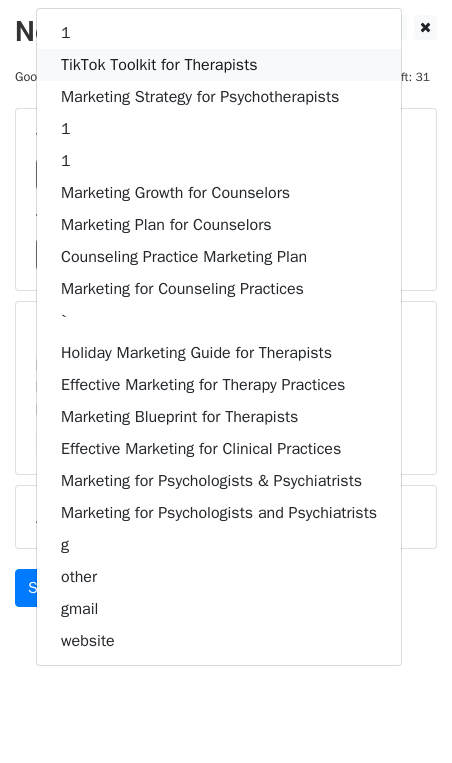 click on "TikTok Toolkit for Therapists" at bounding box center (219, 65) 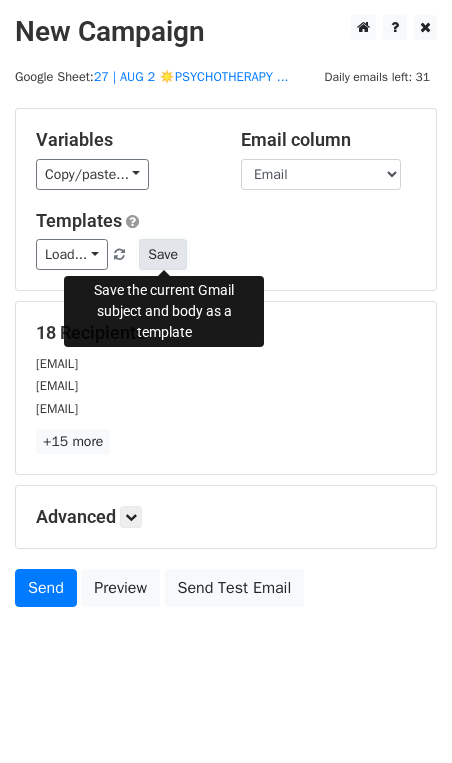 click on "Save" at bounding box center (163, 254) 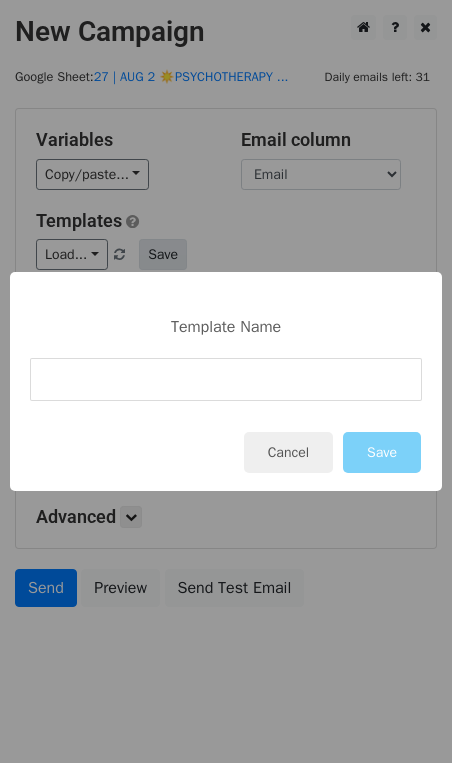 type on "2" 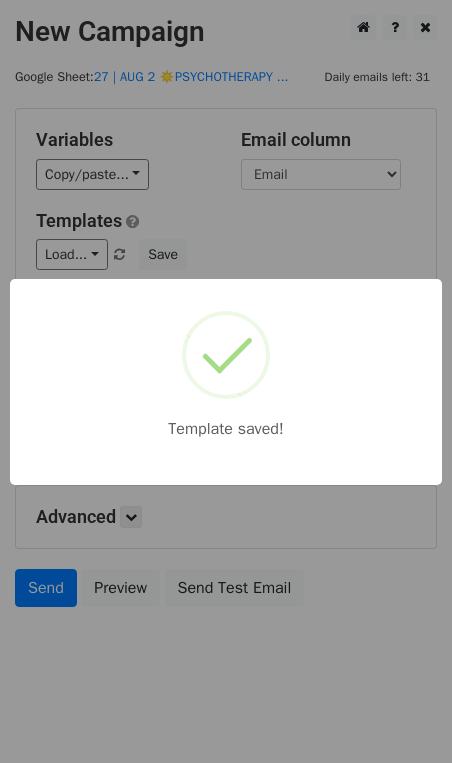 click on "Template saved!" at bounding box center [226, 381] 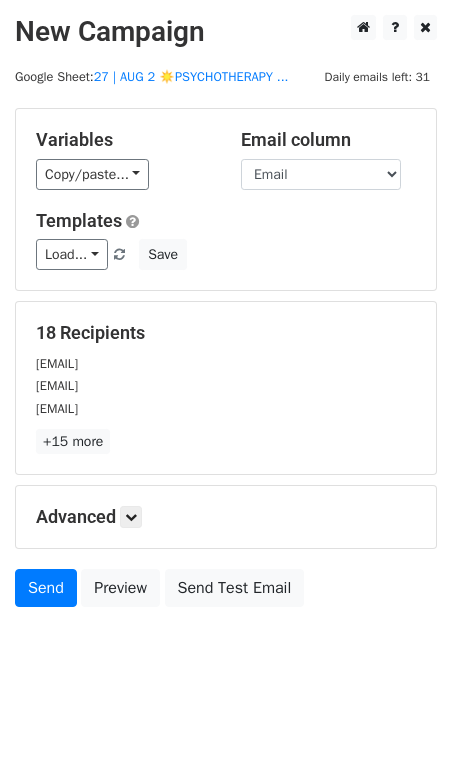 click on "Advanced
Tracking
Track Opens
UTM Codes
Track Clicks
Filters
Only include spreadsheet rows that match the following filters:
Schedule
Send now
Unsubscribe
Add unsubscribe link
Copy unsubscribe link" at bounding box center (226, 517) 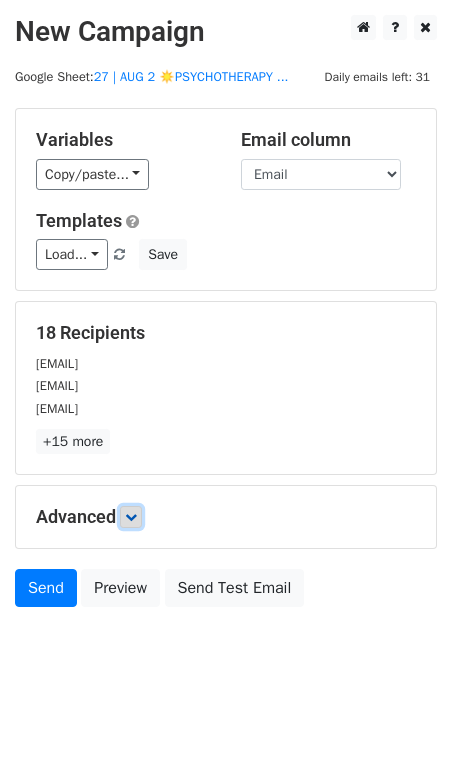 click at bounding box center (131, 517) 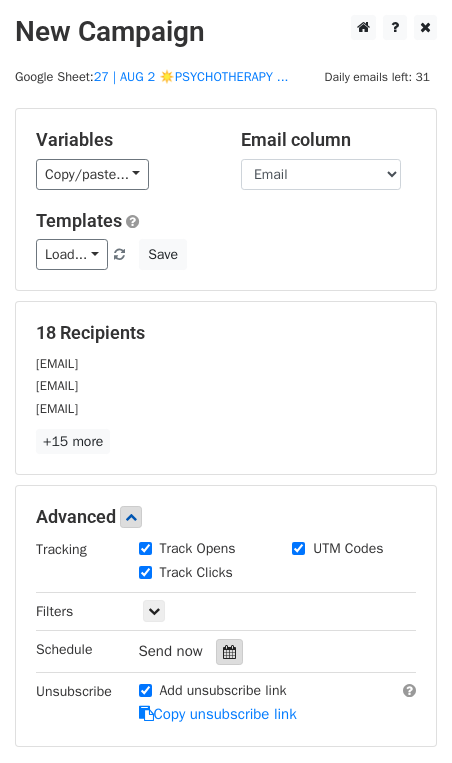 click at bounding box center (229, 652) 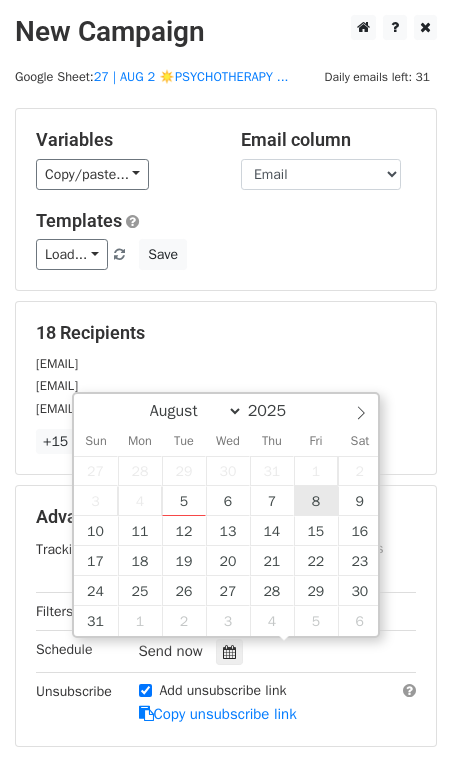 type on "2025-08-08 12:00" 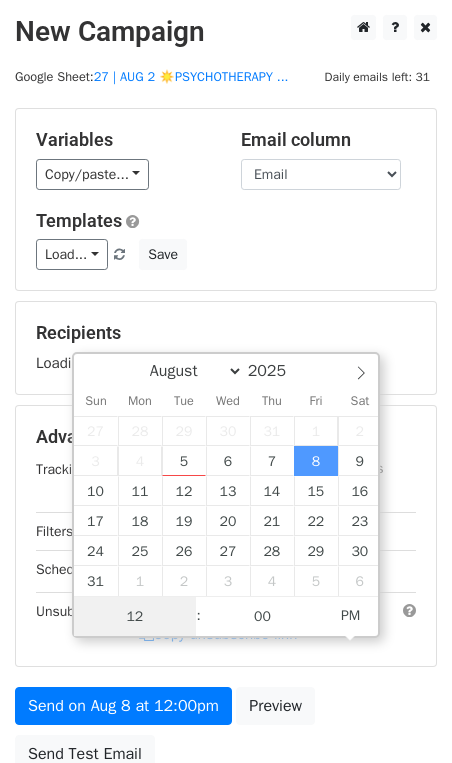 scroll, scrollTop: 1, scrollLeft: 0, axis: vertical 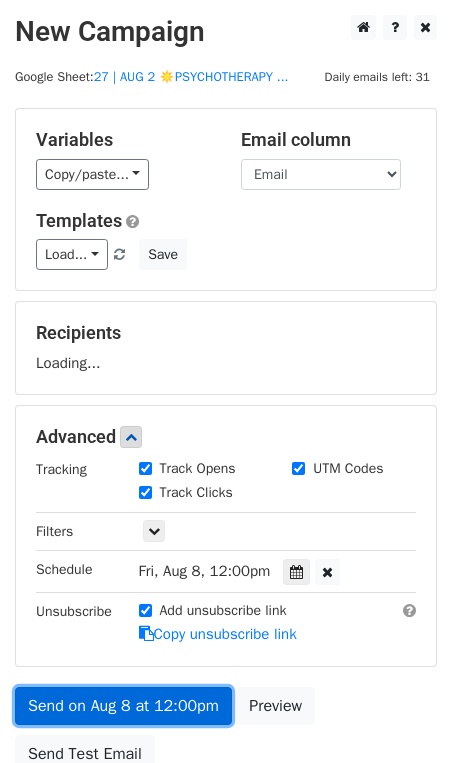 click on "Send on Aug 8 at 12:00pm" at bounding box center (123, 706) 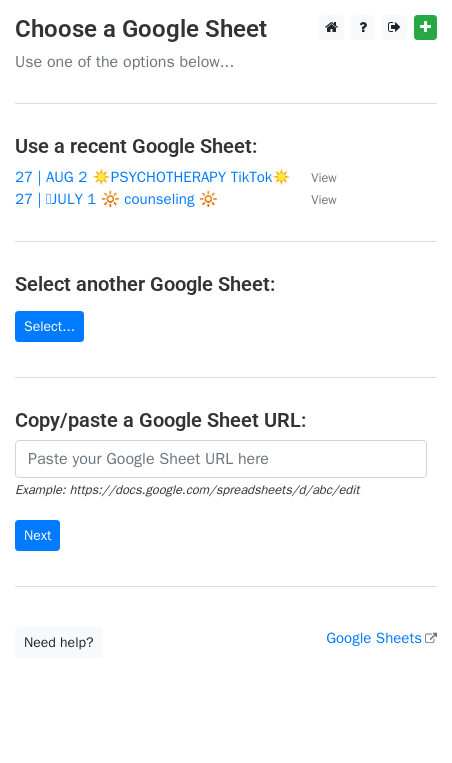 scroll, scrollTop: 0, scrollLeft: 0, axis: both 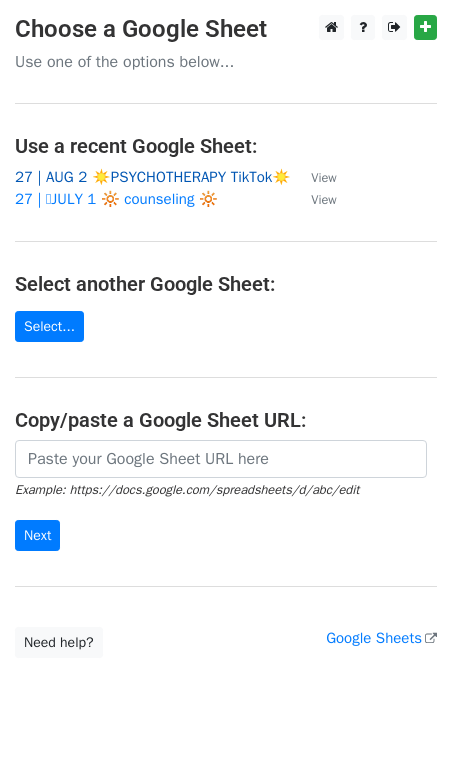 click on "27 | AUG 2 ☀️PSYCHOTHERAPY TikTok☀️" at bounding box center [153, 177] 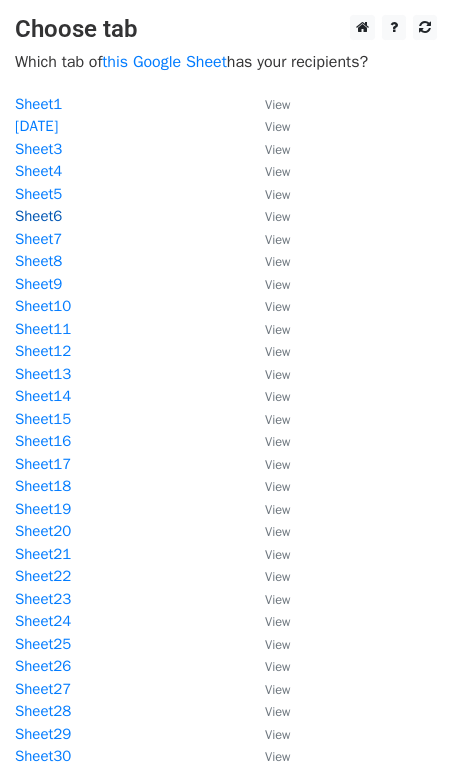 scroll, scrollTop: 0, scrollLeft: 0, axis: both 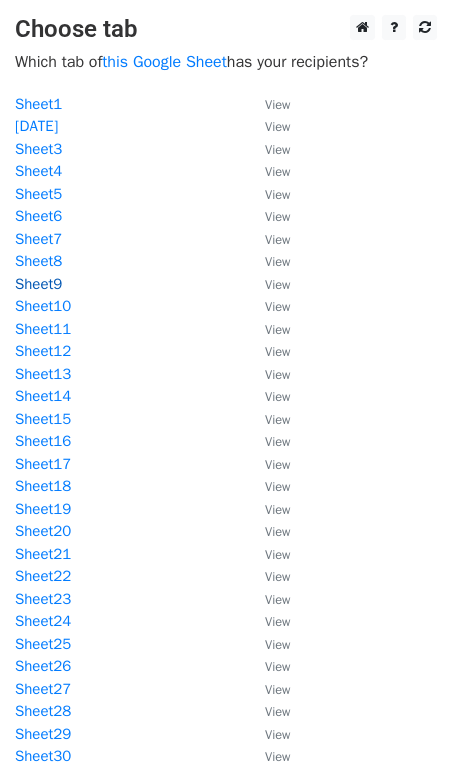 click on "Sheet9" at bounding box center (38, 284) 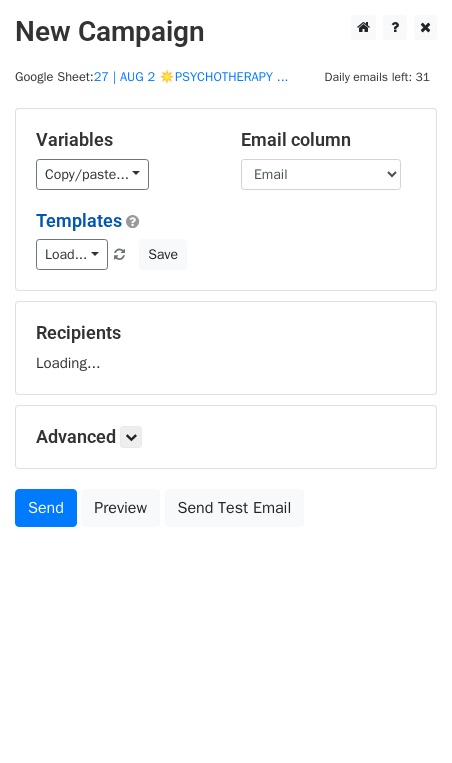 scroll, scrollTop: 0, scrollLeft: 0, axis: both 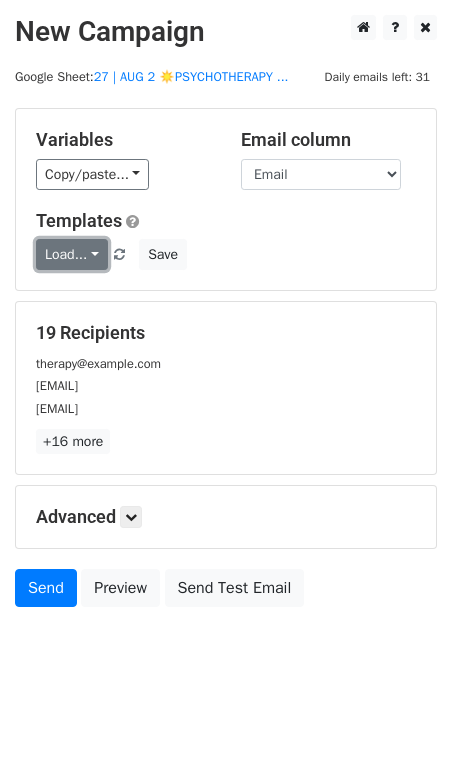 click on "Load..." at bounding box center [72, 254] 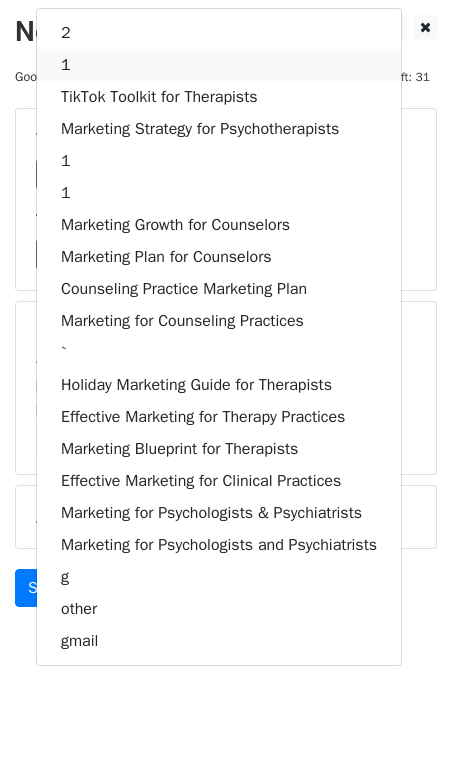 click on "1" at bounding box center [219, 65] 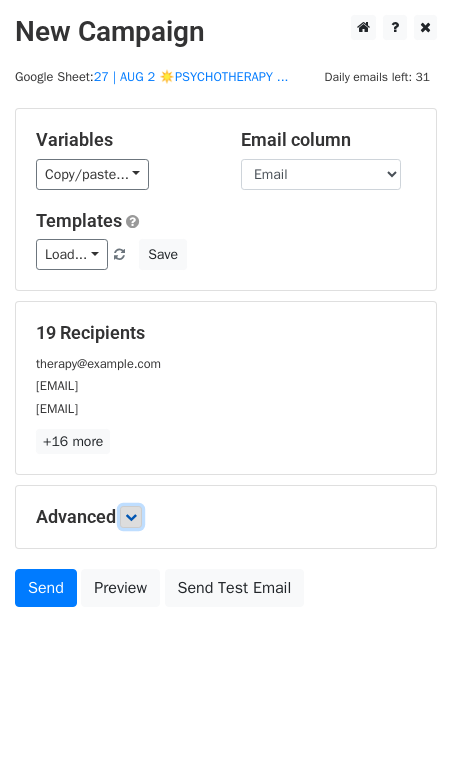 click at bounding box center (131, 517) 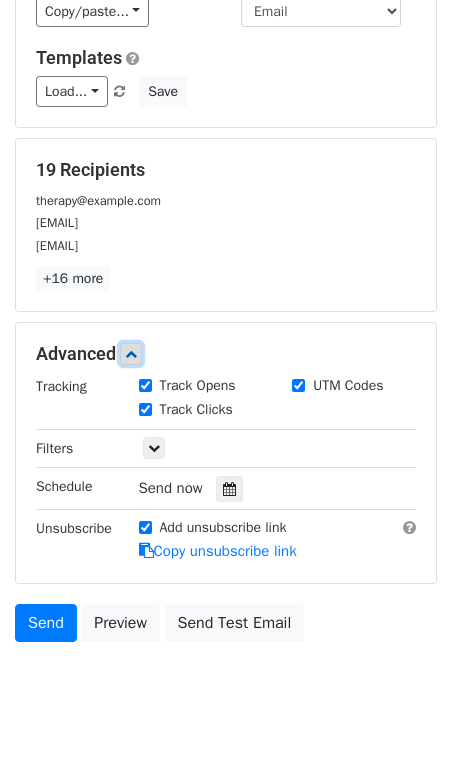 scroll, scrollTop: 210, scrollLeft: 0, axis: vertical 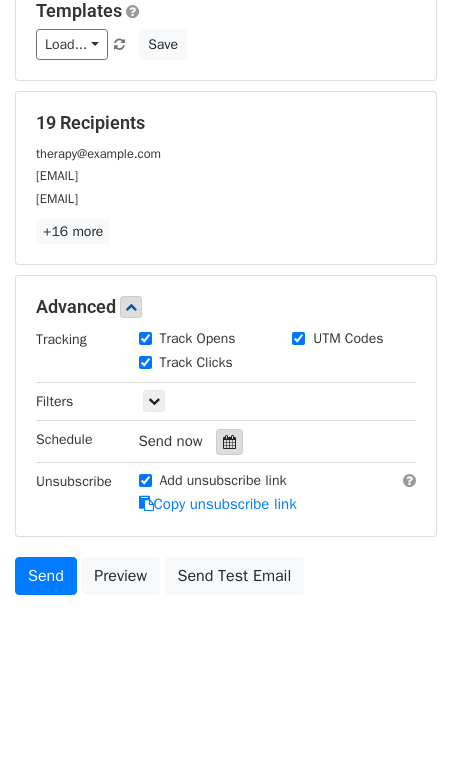 click at bounding box center [229, 442] 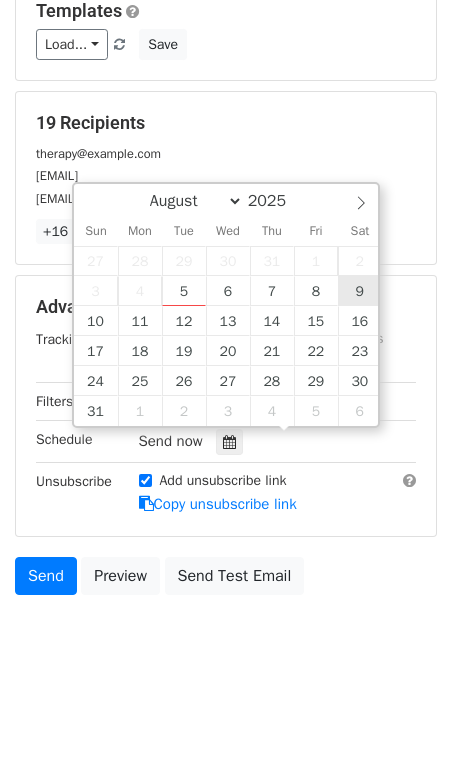 type on "2025-08-09 12:00" 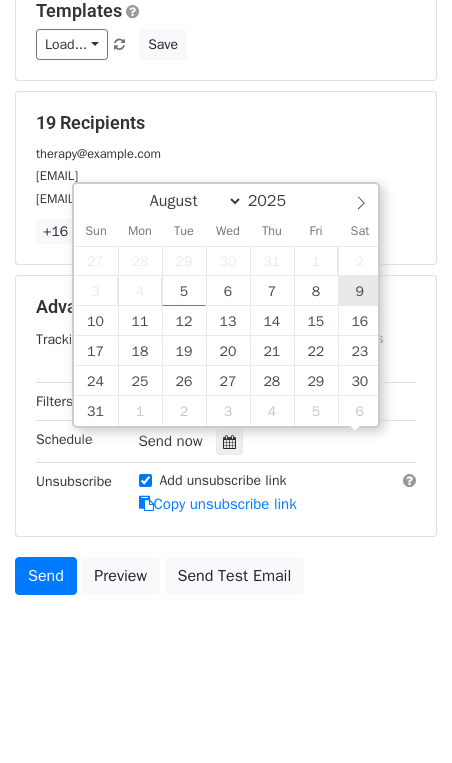 scroll, scrollTop: 1, scrollLeft: 0, axis: vertical 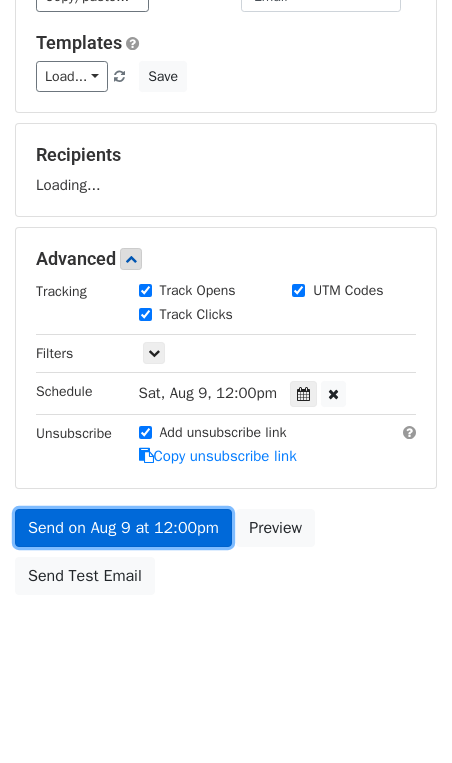 click on "Send on Aug 9 at 12:00pm" at bounding box center (123, 528) 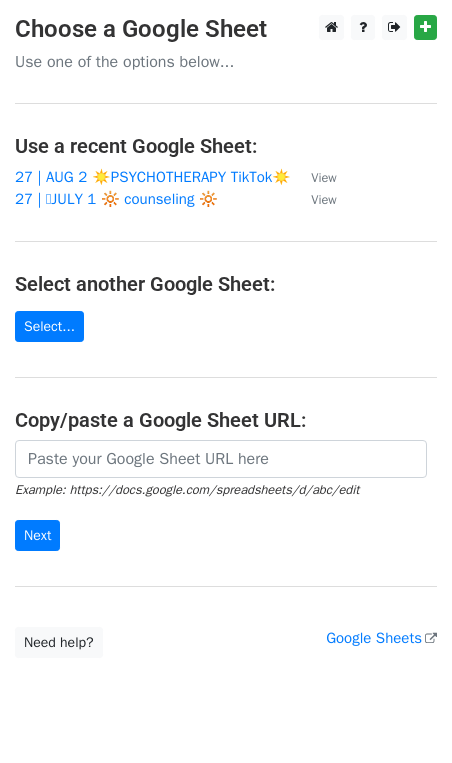 scroll, scrollTop: 0, scrollLeft: 0, axis: both 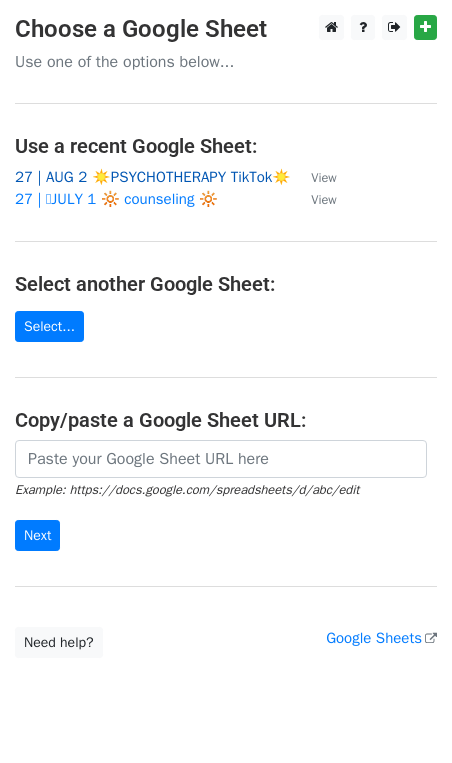 click on "27 | AUG 2 ☀️PSYCHOTHERAPY TikTok☀️" at bounding box center (153, 177) 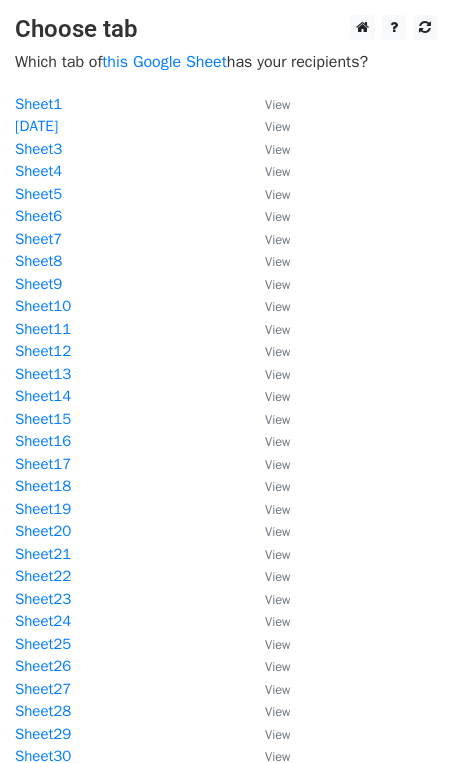 scroll, scrollTop: 0, scrollLeft: 0, axis: both 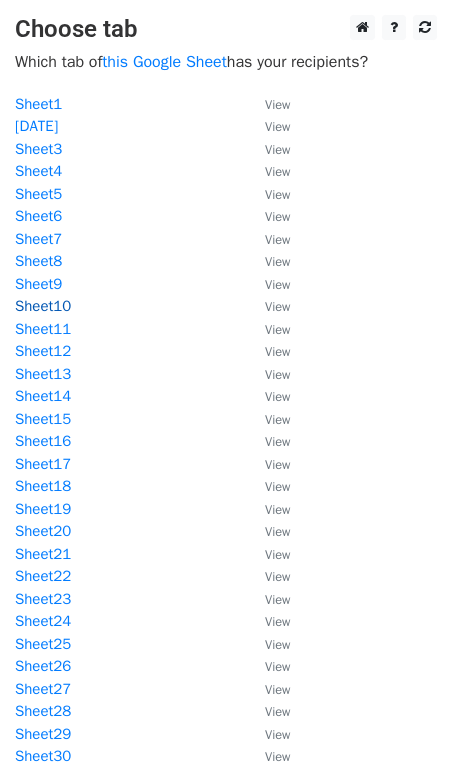 click on "Sheet10" at bounding box center (43, 306) 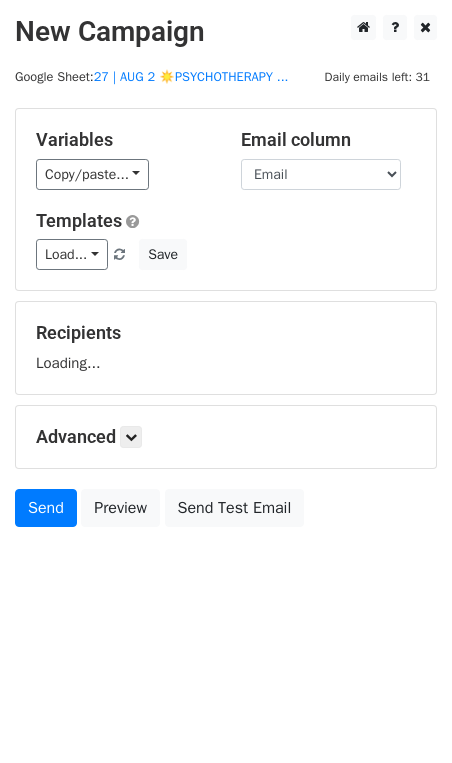 scroll, scrollTop: 0, scrollLeft: 0, axis: both 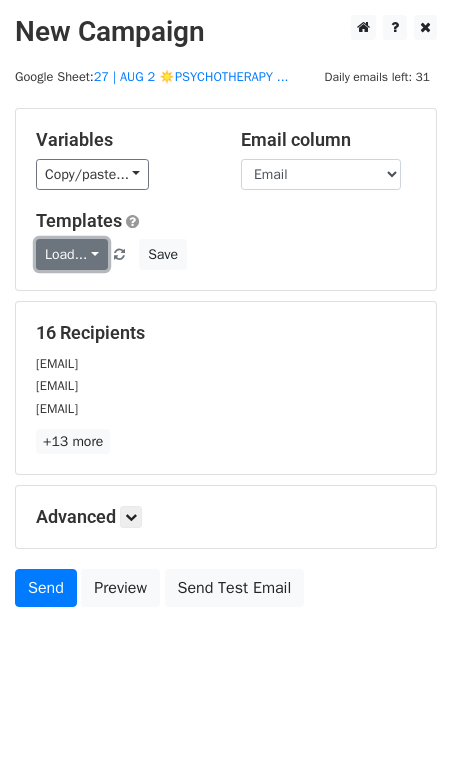 click on "Load..." at bounding box center [72, 254] 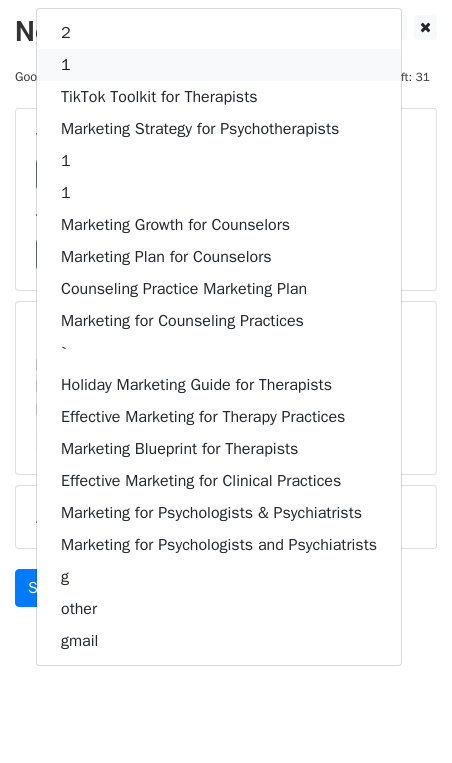 click on "1" at bounding box center [219, 65] 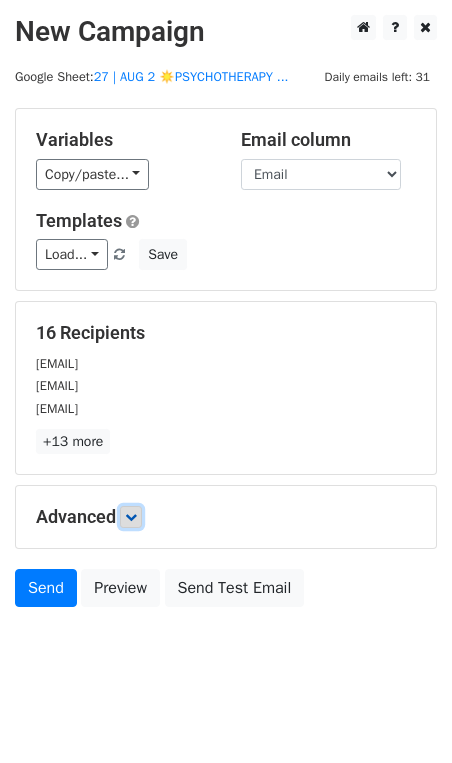click at bounding box center (131, 517) 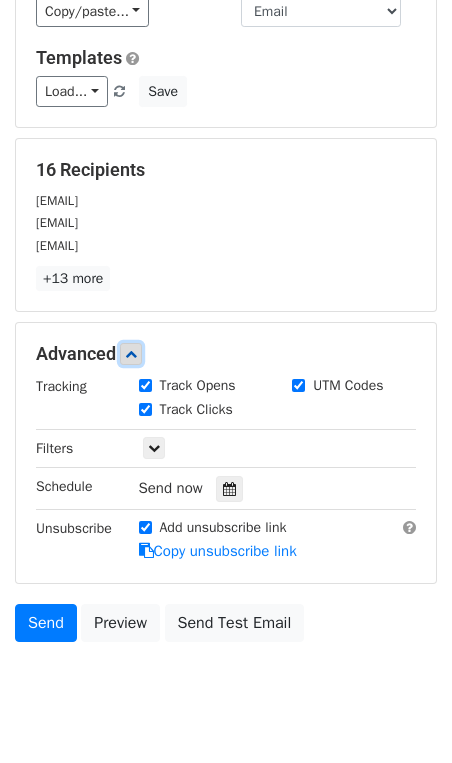 scroll, scrollTop: 210, scrollLeft: 0, axis: vertical 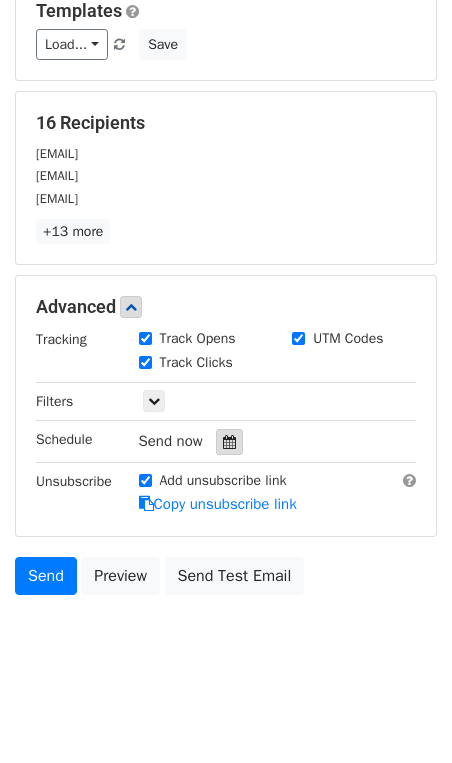 click at bounding box center (229, 442) 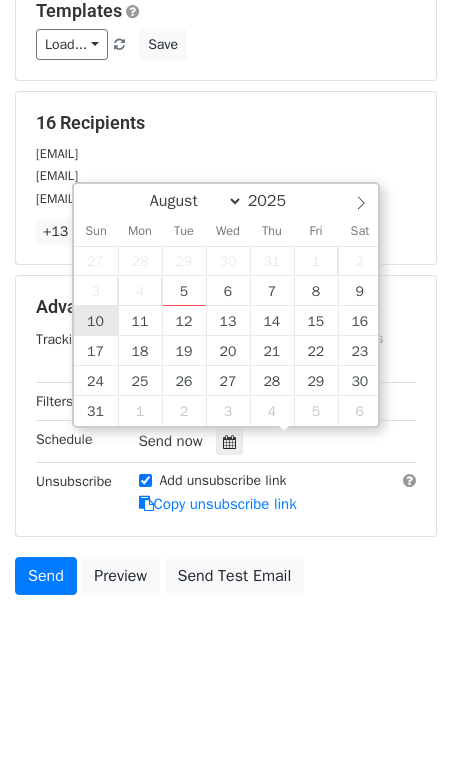 type on "2025-08-10 12:00" 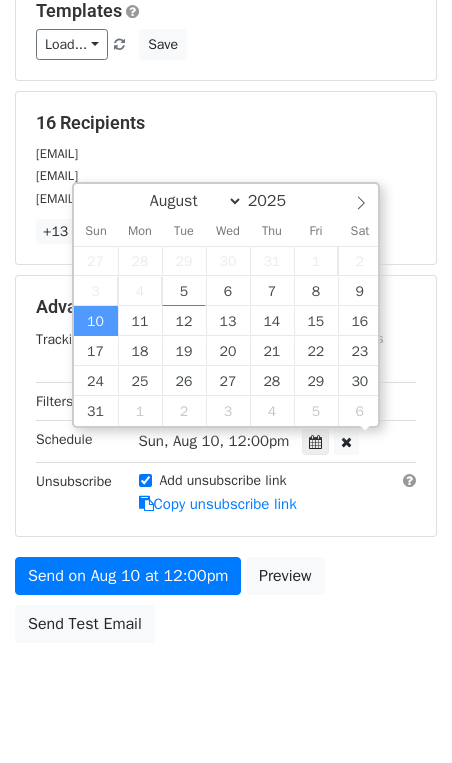 scroll, scrollTop: 178, scrollLeft: 0, axis: vertical 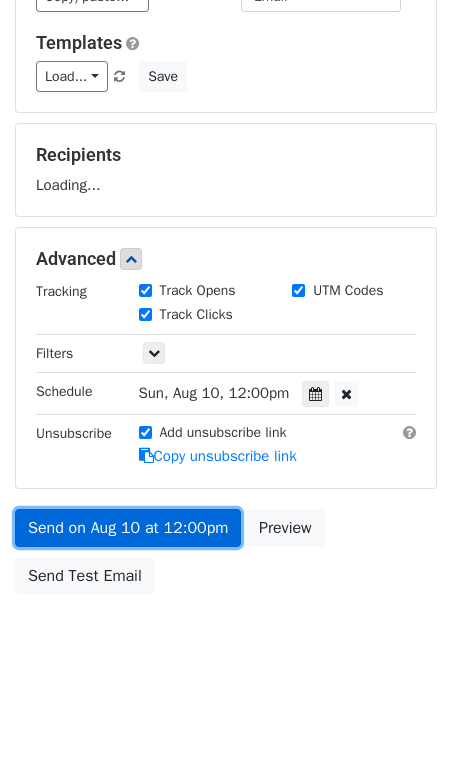 click on "Send on Aug 10 at 12:00pm" at bounding box center [128, 528] 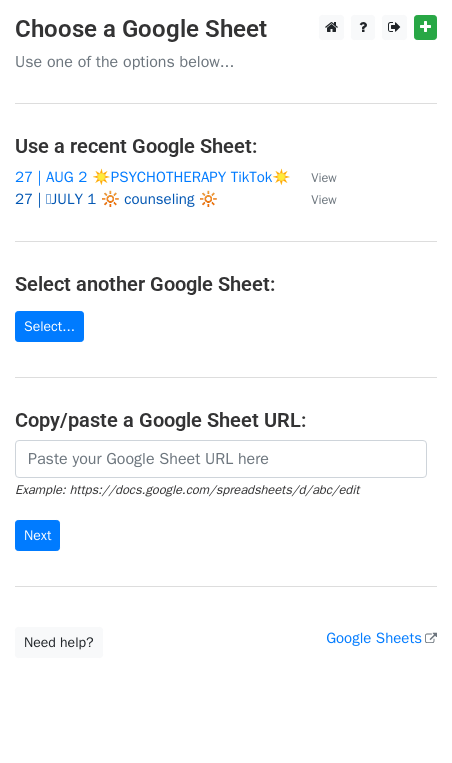 scroll, scrollTop: 0, scrollLeft: 0, axis: both 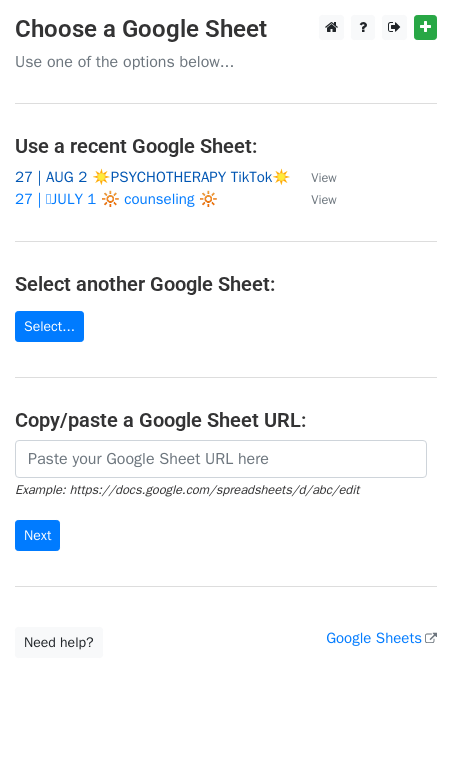 click on "27 | AUG 2 ☀️PSYCHOTHERAPY TikTok☀️" at bounding box center [153, 177] 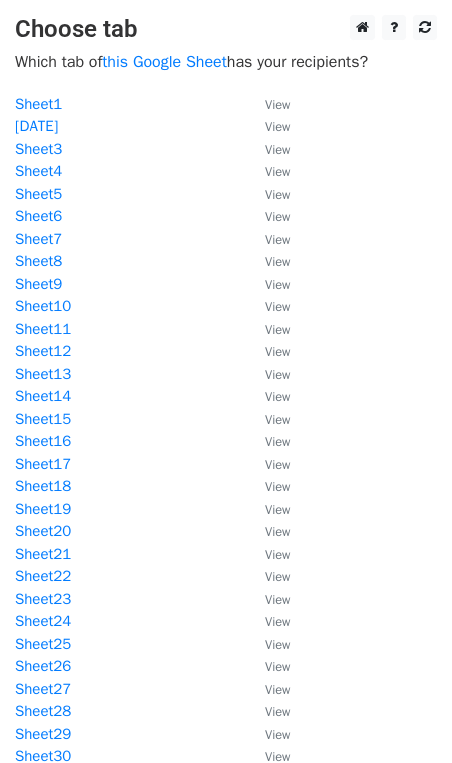 scroll, scrollTop: 0, scrollLeft: 0, axis: both 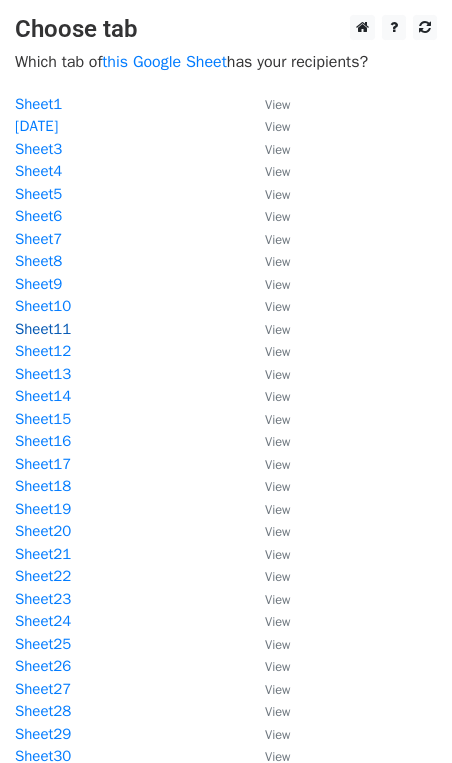 click on "Sheet11" at bounding box center (43, 329) 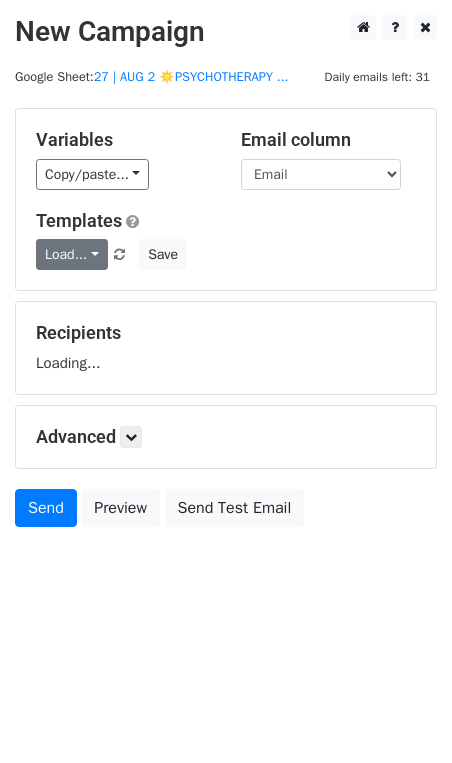 scroll, scrollTop: 0, scrollLeft: 0, axis: both 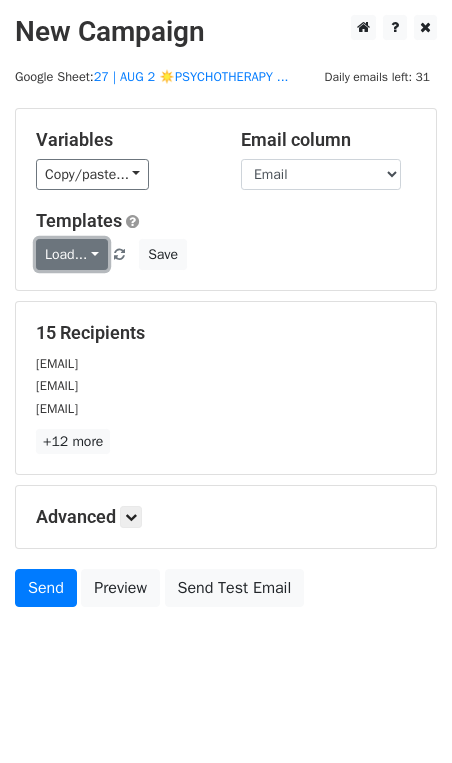 click on "Load..." at bounding box center [72, 254] 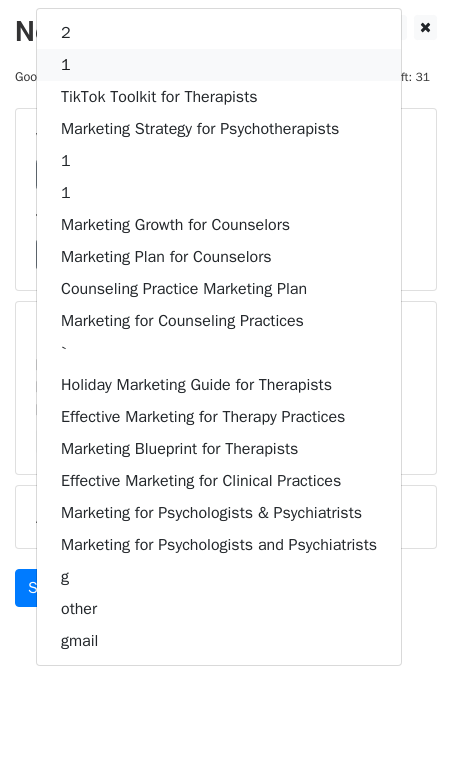 click on "1" at bounding box center (219, 65) 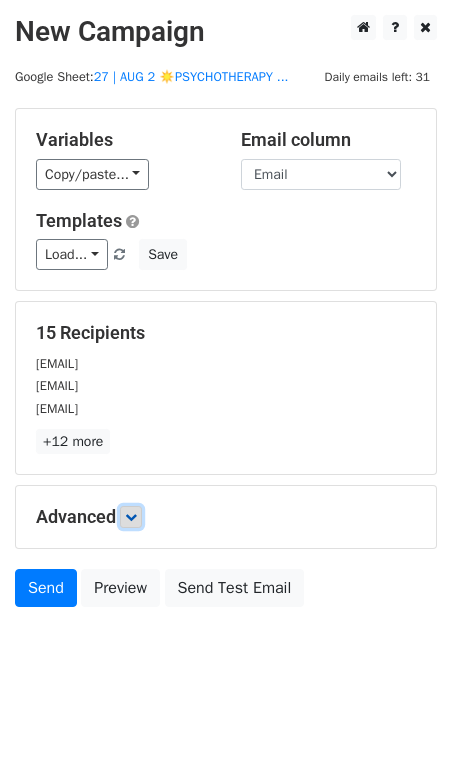 click at bounding box center (131, 517) 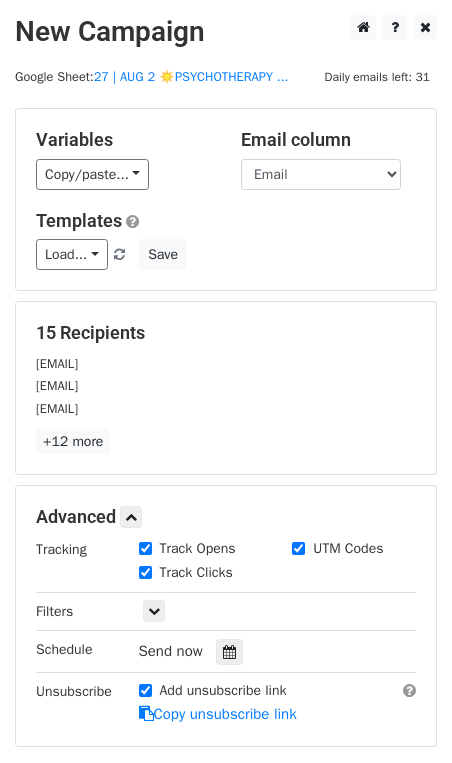 click on "Tracking
Track Opens
UTM Codes
Track Clicks
Filters
Only include spreadsheet rows that match the following filters:
Schedule
Send now
Unsubscribe
Add unsubscribe link
Copy unsubscribe link" at bounding box center [226, 632] 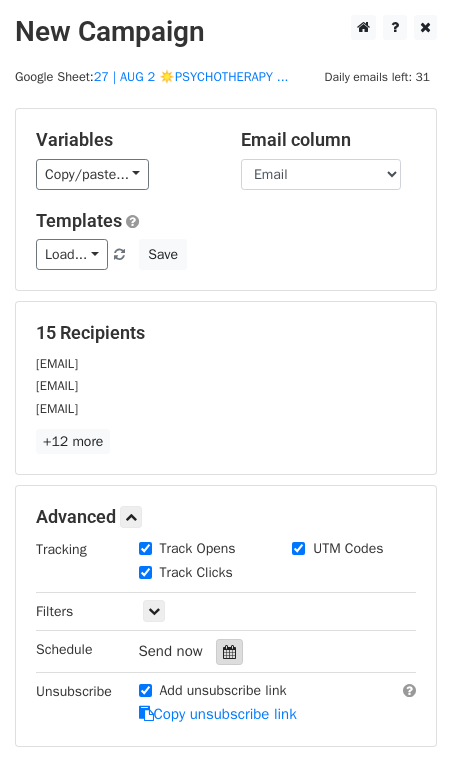 click at bounding box center (229, 652) 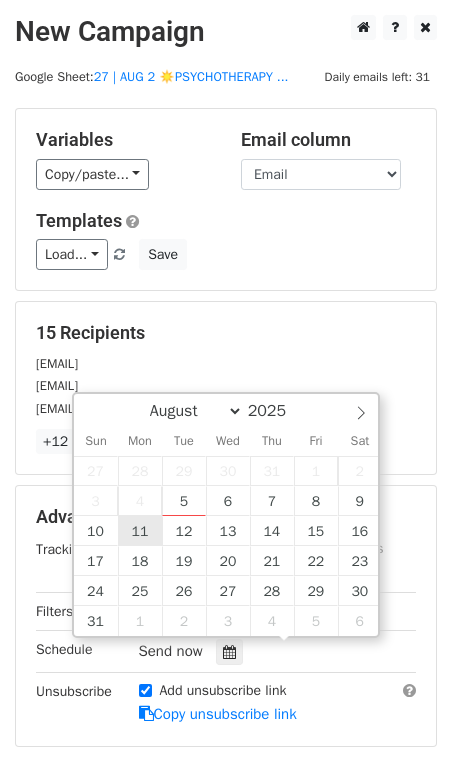 type on "2025-08-11 12:00" 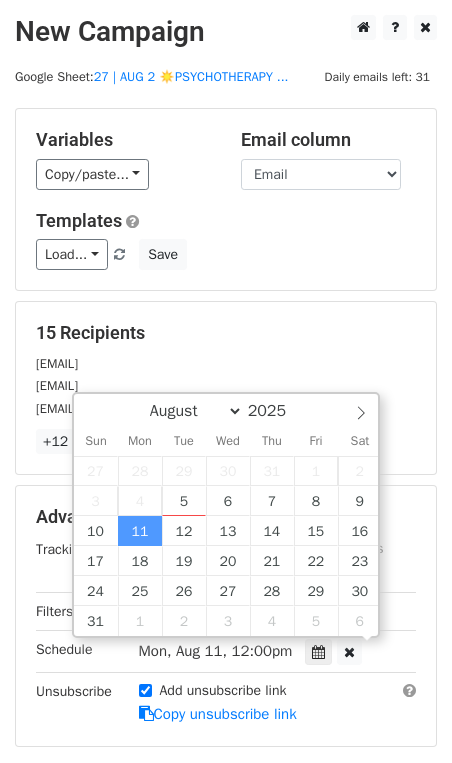 scroll, scrollTop: 1, scrollLeft: 0, axis: vertical 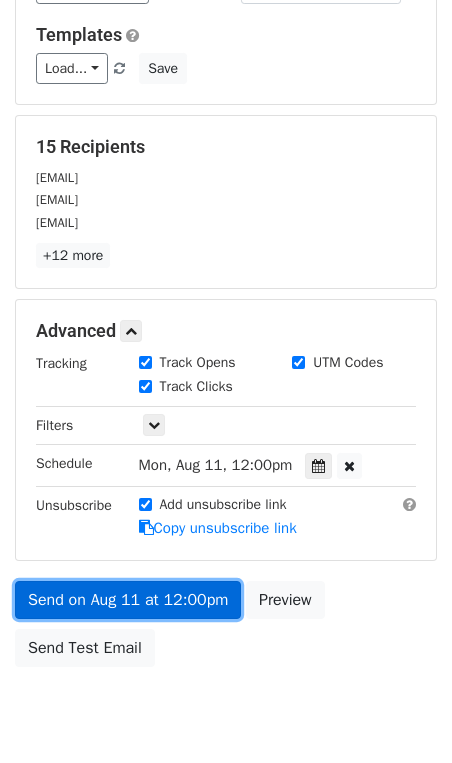 click on "Send on Aug 11 at 12:00pm" at bounding box center (128, 600) 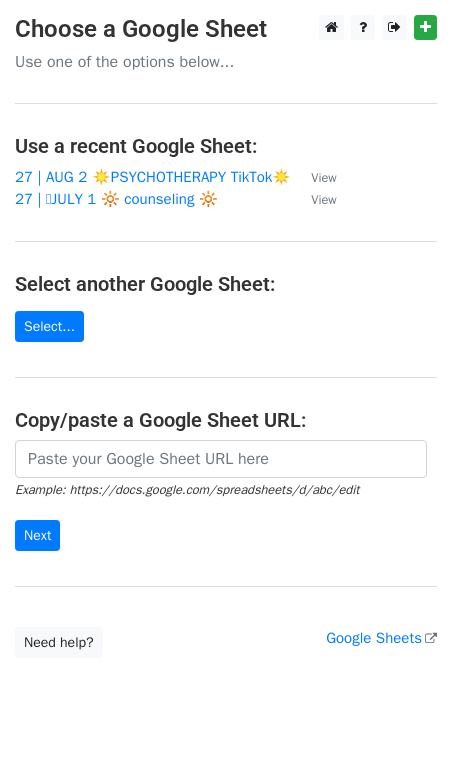 scroll, scrollTop: 0, scrollLeft: 0, axis: both 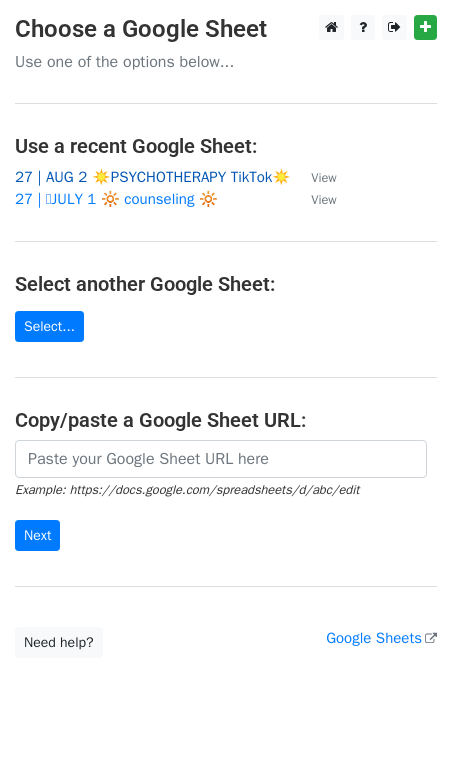 click on "27 | AUG 2 ☀️PSYCHOTHERAPY TikTok☀️" at bounding box center (153, 177) 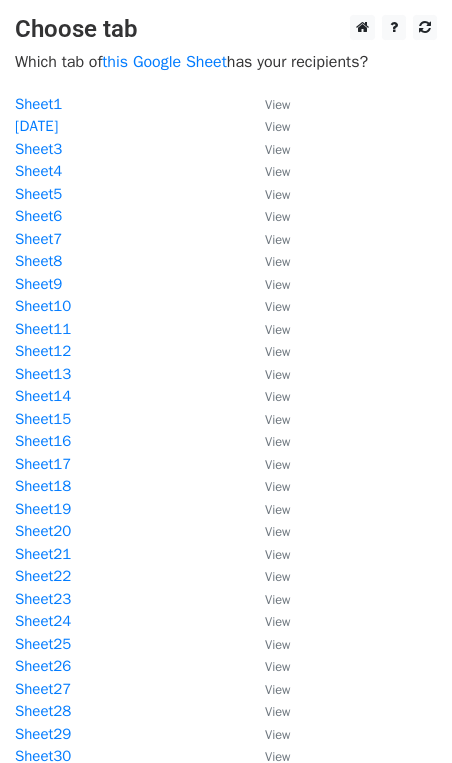 scroll, scrollTop: 0, scrollLeft: 0, axis: both 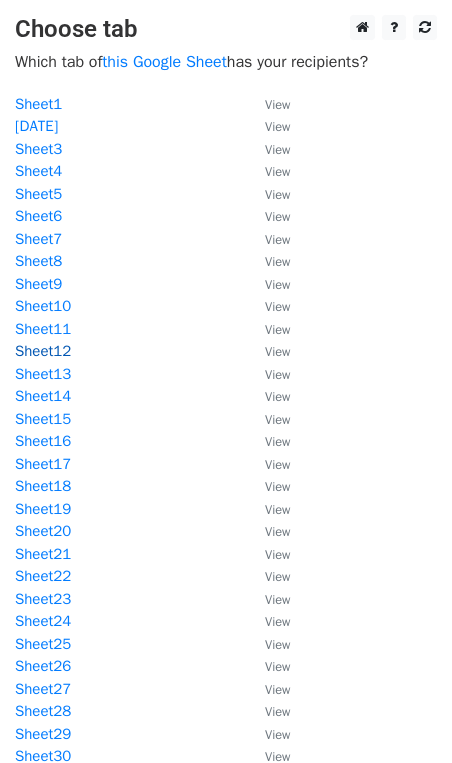click on "Sheet12" at bounding box center [43, 351] 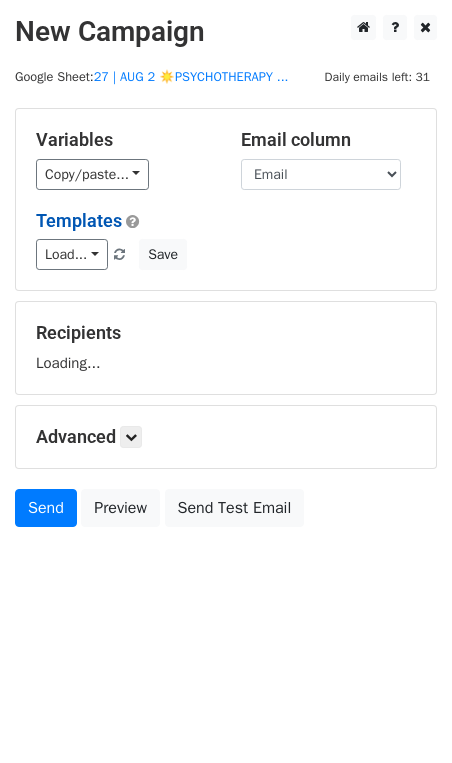 scroll, scrollTop: 0, scrollLeft: 0, axis: both 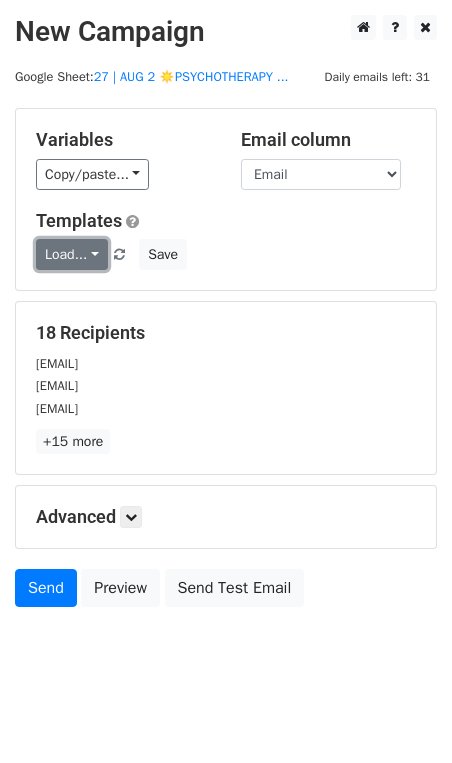 click on "Load..." at bounding box center (72, 254) 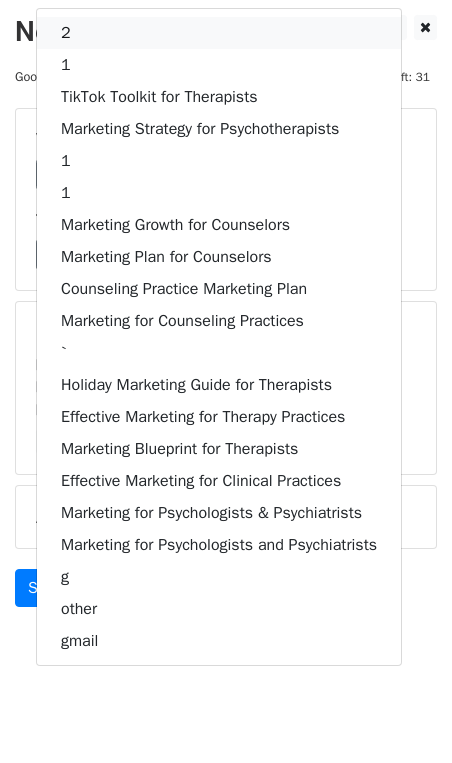 click on "2" at bounding box center (219, 33) 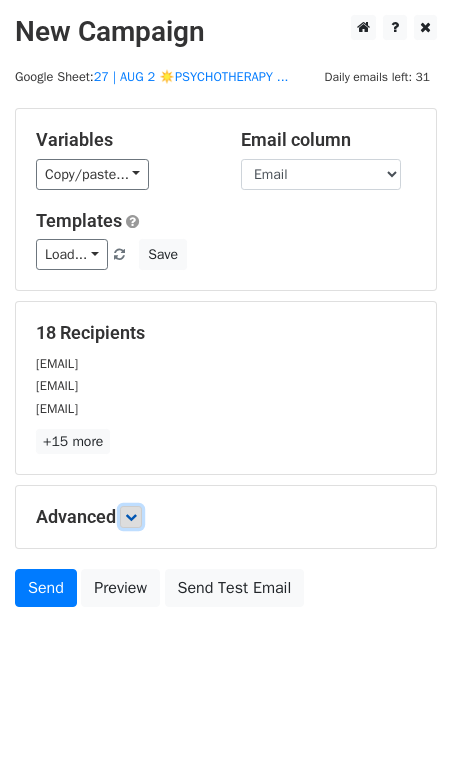 click at bounding box center [131, 517] 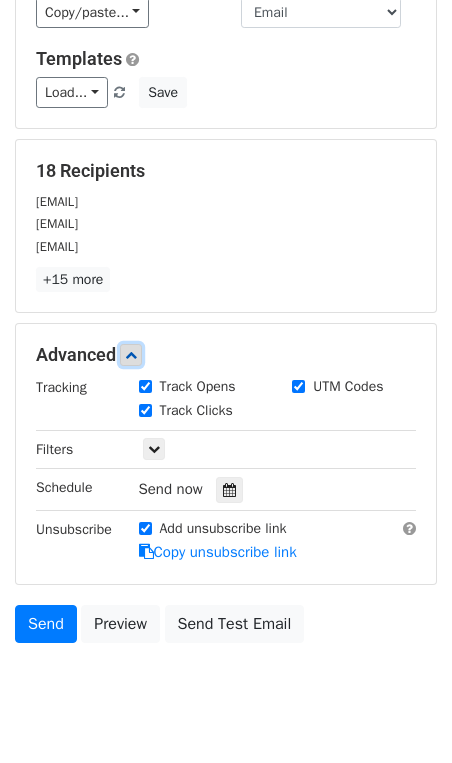 scroll, scrollTop: 210, scrollLeft: 0, axis: vertical 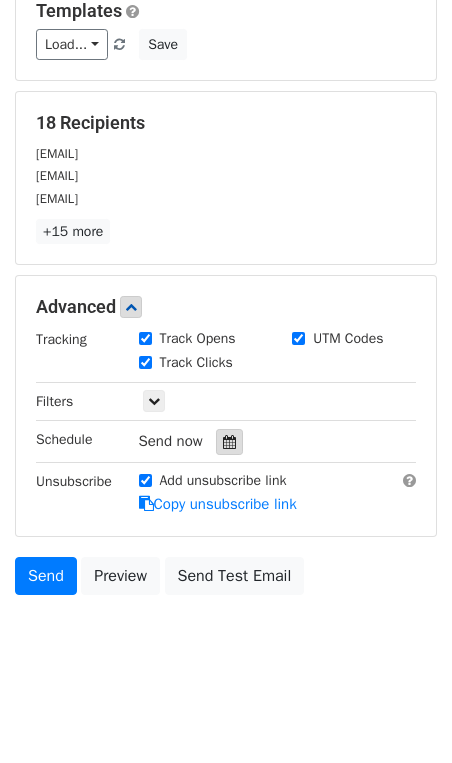 click at bounding box center (229, 442) 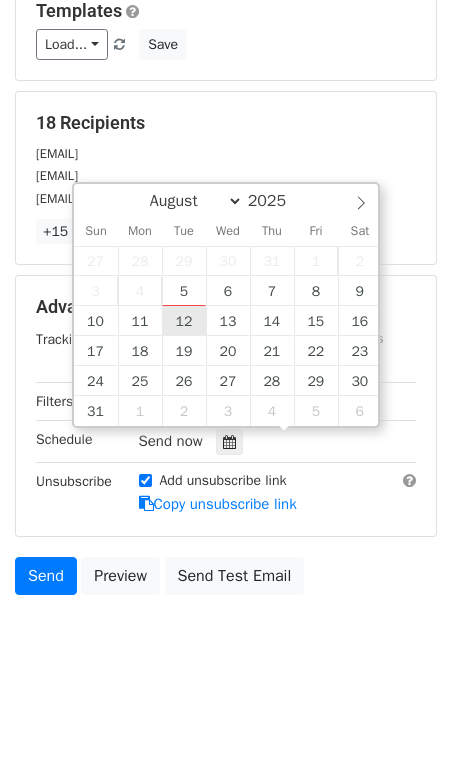 type on "2025-08-12 12:00" 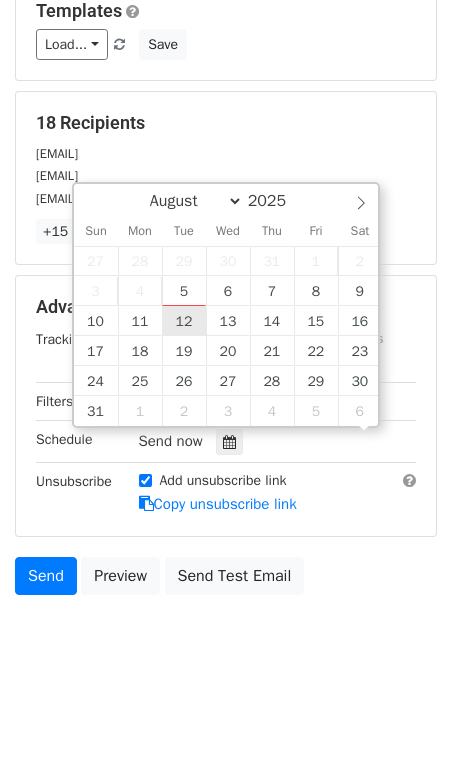 scroll, scrollTop: 1, scrollLeft: 0, axis: vertical 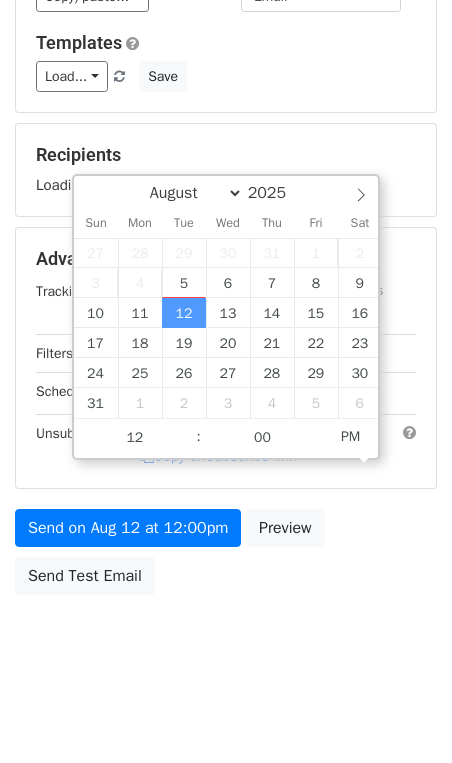 click on "Variables
Copy/paste...
{{Name}}
{{Email}}
Email column
Name
Email
Templates
Load...
2
1
TikTok Toolkit for Therapists
Marketing Strategy for Psychotherapists
1
1
Marketing Growth for Counselors
Marketing Plan for Counselors
Counseling Practice Marketing Plan
Marketing for Counseling Practices
`
Holiday Marketing Guide for Therapists
Effective Marketing for Therapy Practices
Marketing Blueprint for Therapists
Effective Marketing for Clinical Practices
Marketing for Psychologists & Psychiatrists
Marketing for Psychologists and Psychiatrists
g
other
gmail
Save
Recipients Loading...
Advanced
Tracking
Track Opens
UTM Codes
Track Clicks
Filters
Only include spreadsheet rows that match the following filters:
Schedule
Tue, Aug 12, 12:00pm" at bounding box center (226, 267) 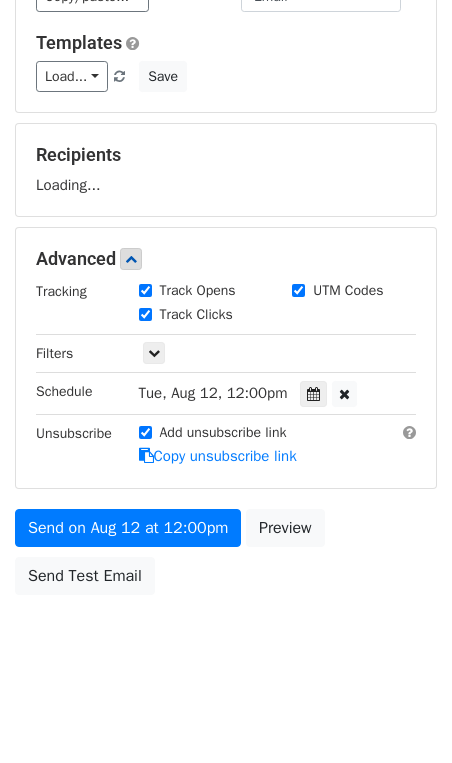 click on "Send on Aug 12 at 12:00pm
Preview
Send Test Email" at bounding box center [226, 557] 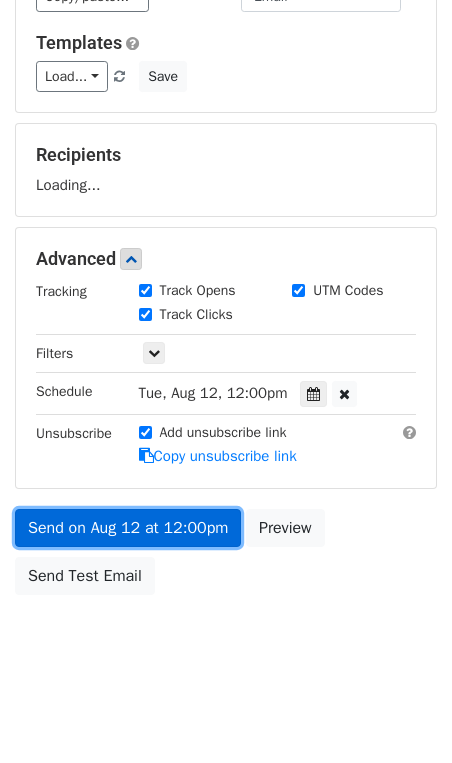 click on "Send on Aug 12 at 12:00pm" at bounding box center (128, 528) 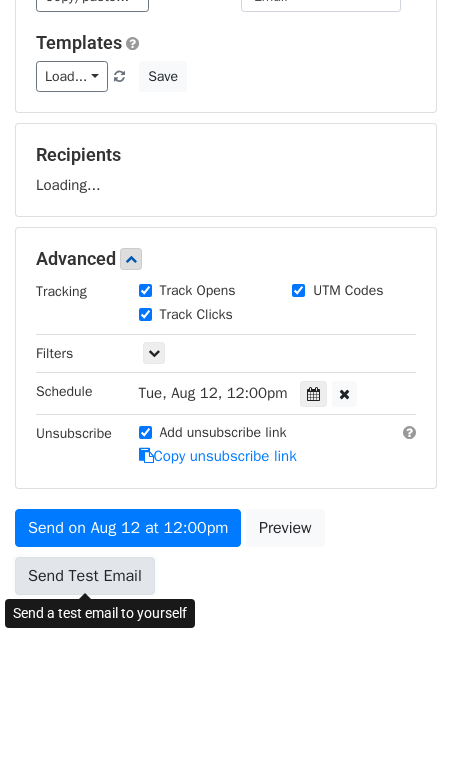 click on "Send Test Email" at bounding box center (85, 576) 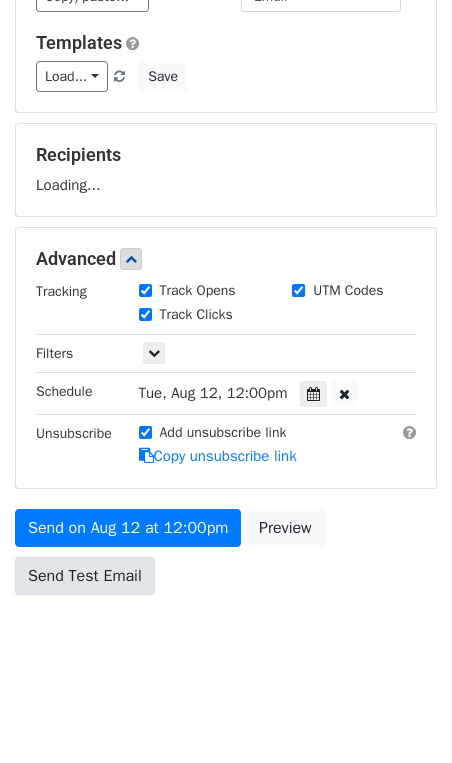 click on "Send Test Email" at bounding box center [85, 576] 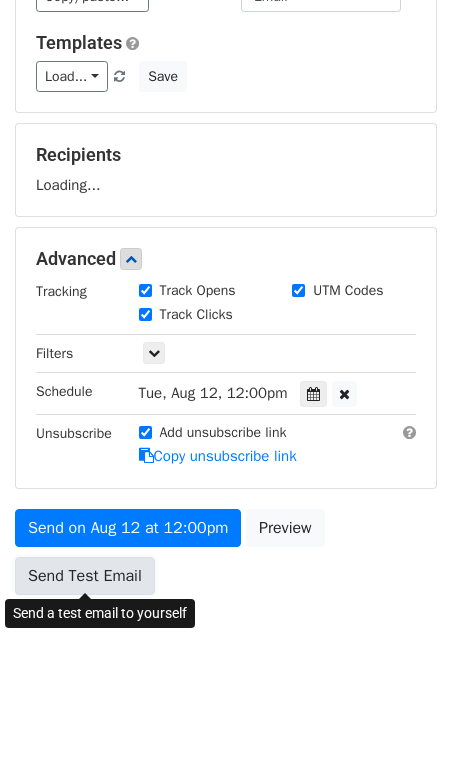 click on "Send Test Email" at bounding box center (85, 576) 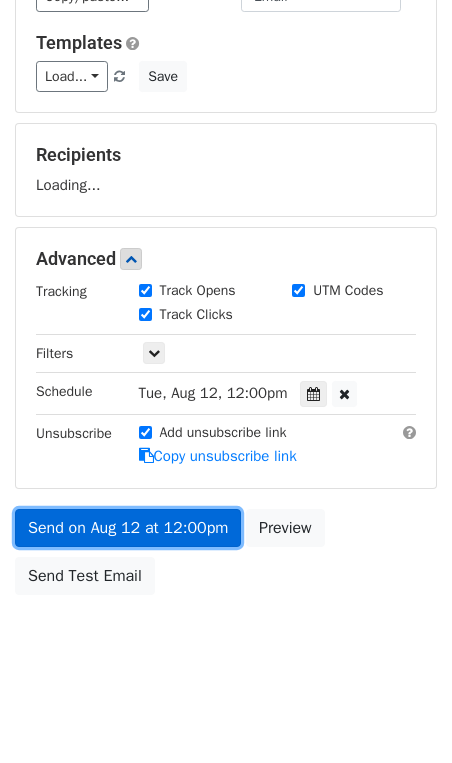click on "Send on Aug 12 at 12:00pm" at bounding box center (128, 528) 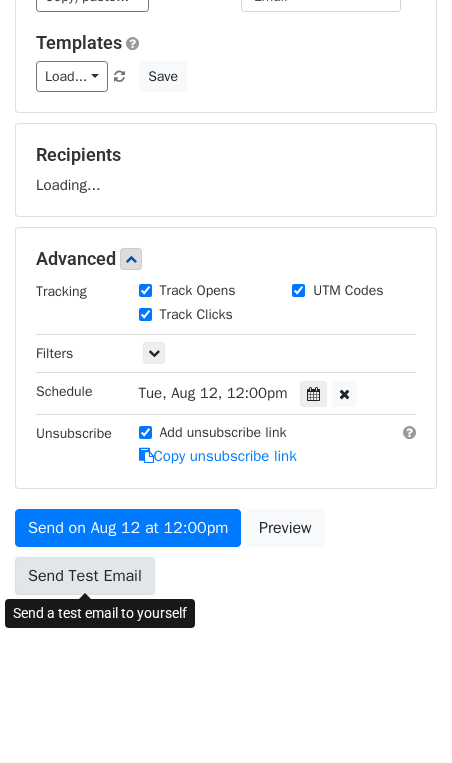 click on "Send Test Email" at bounding box center [85, 576] 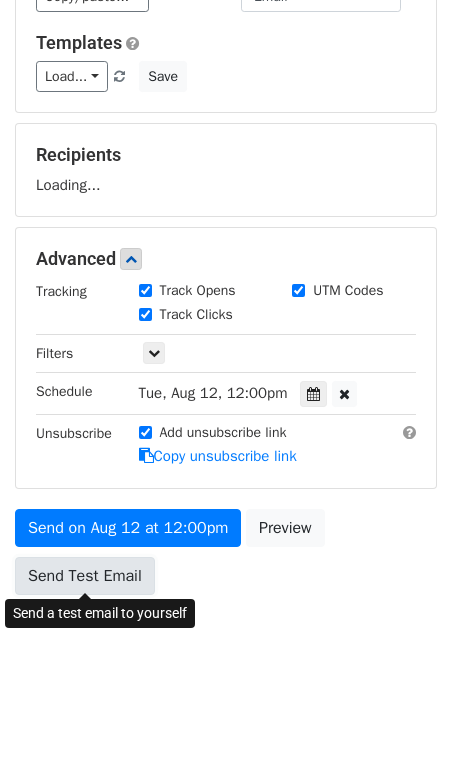 click on "Send Test Email" at bounding box center (85, 576) 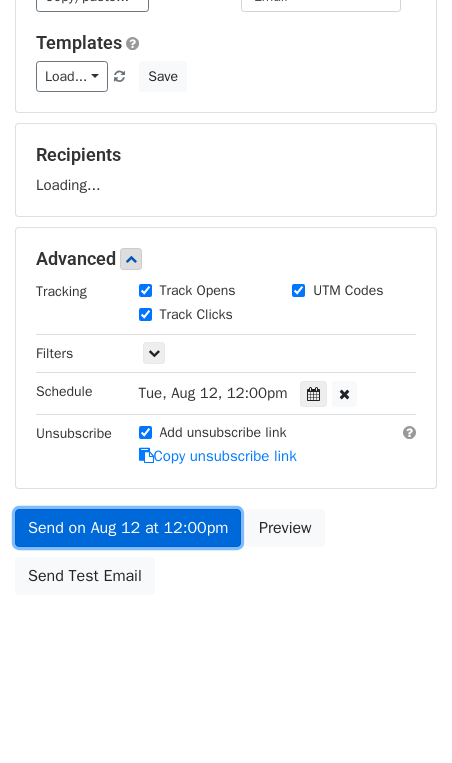 click on "Send on Aug 12 at 12:00pm" at bounding box center [128, 528] 